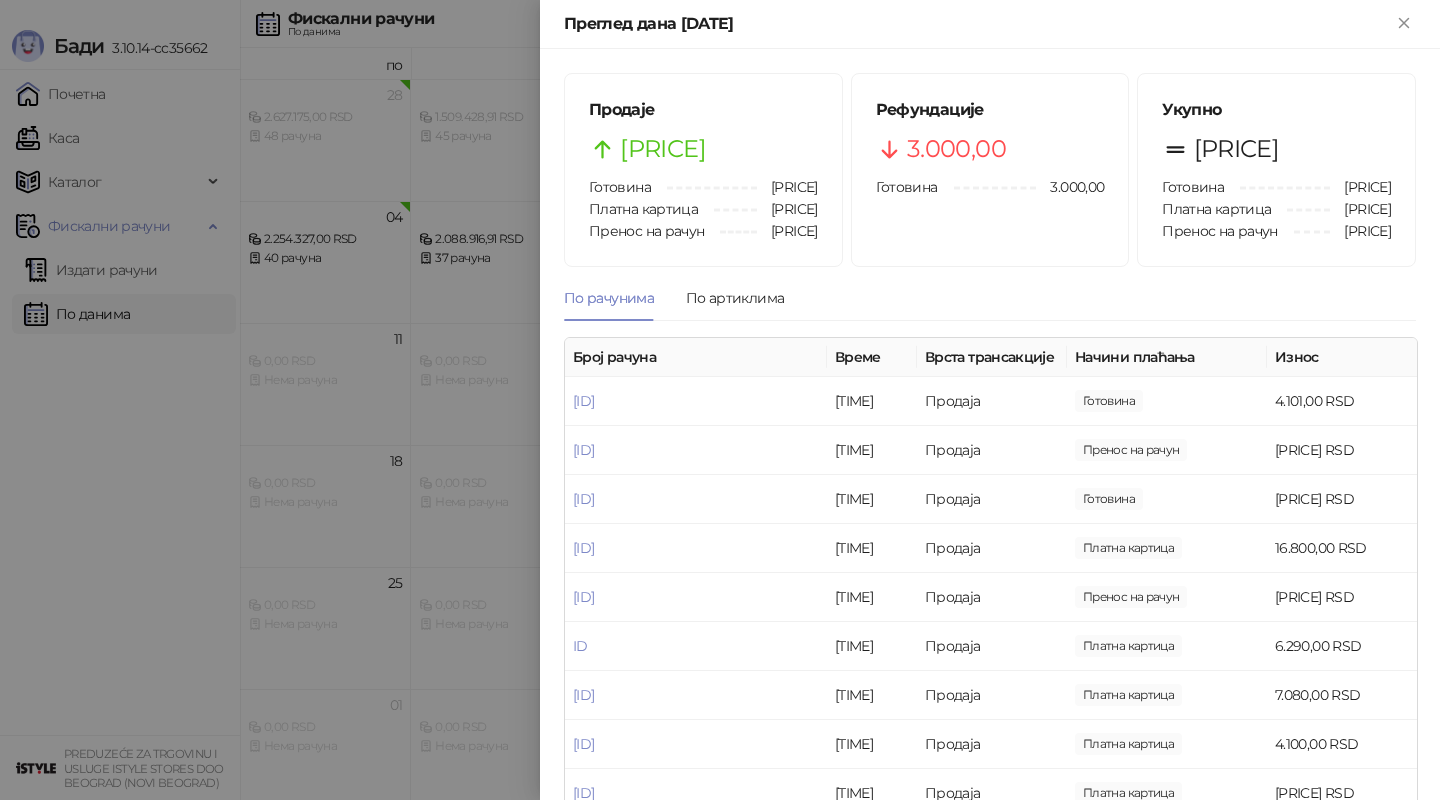scroll, scrollTop: 0, scrollLeft: 0, axis: both 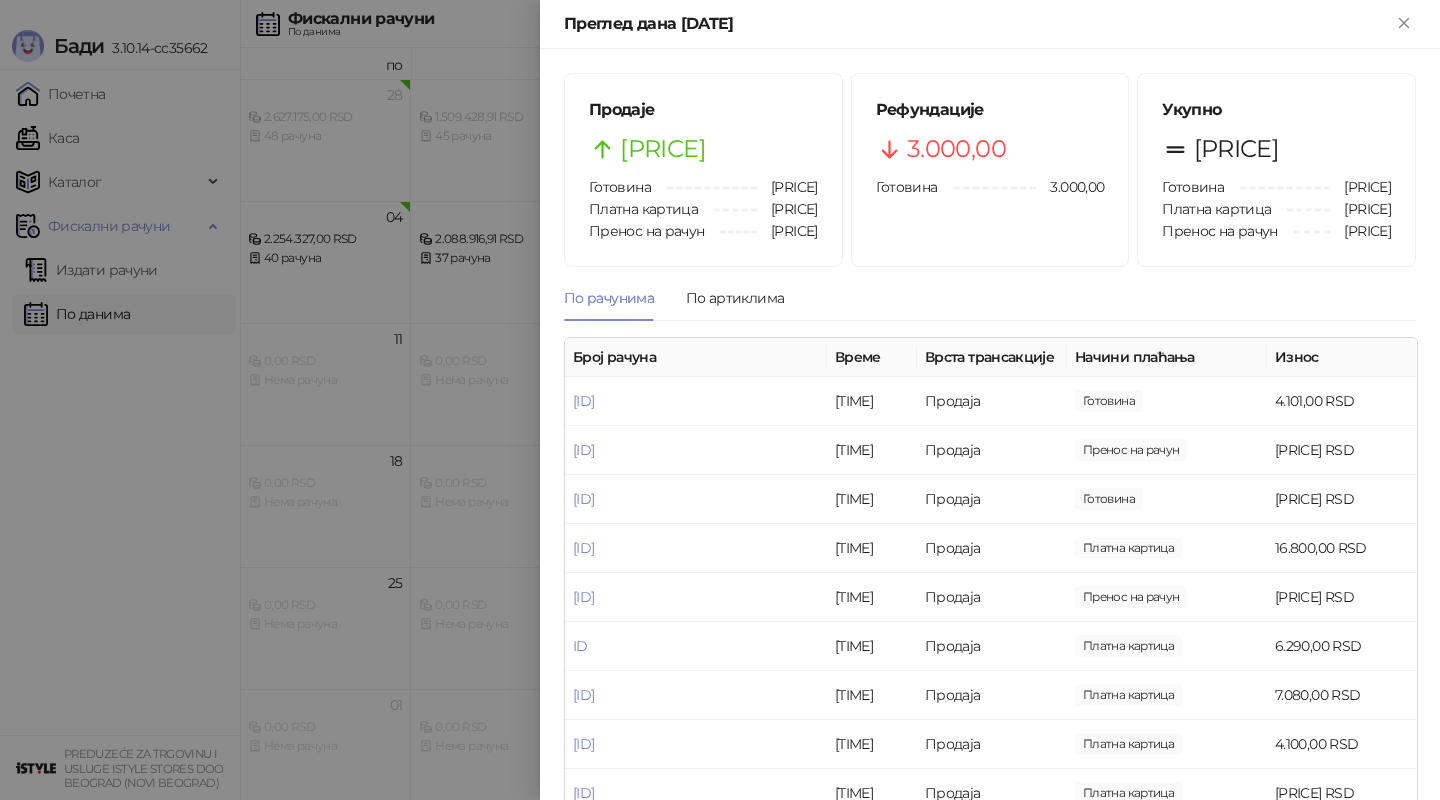 click at bounding box center (720, 400) 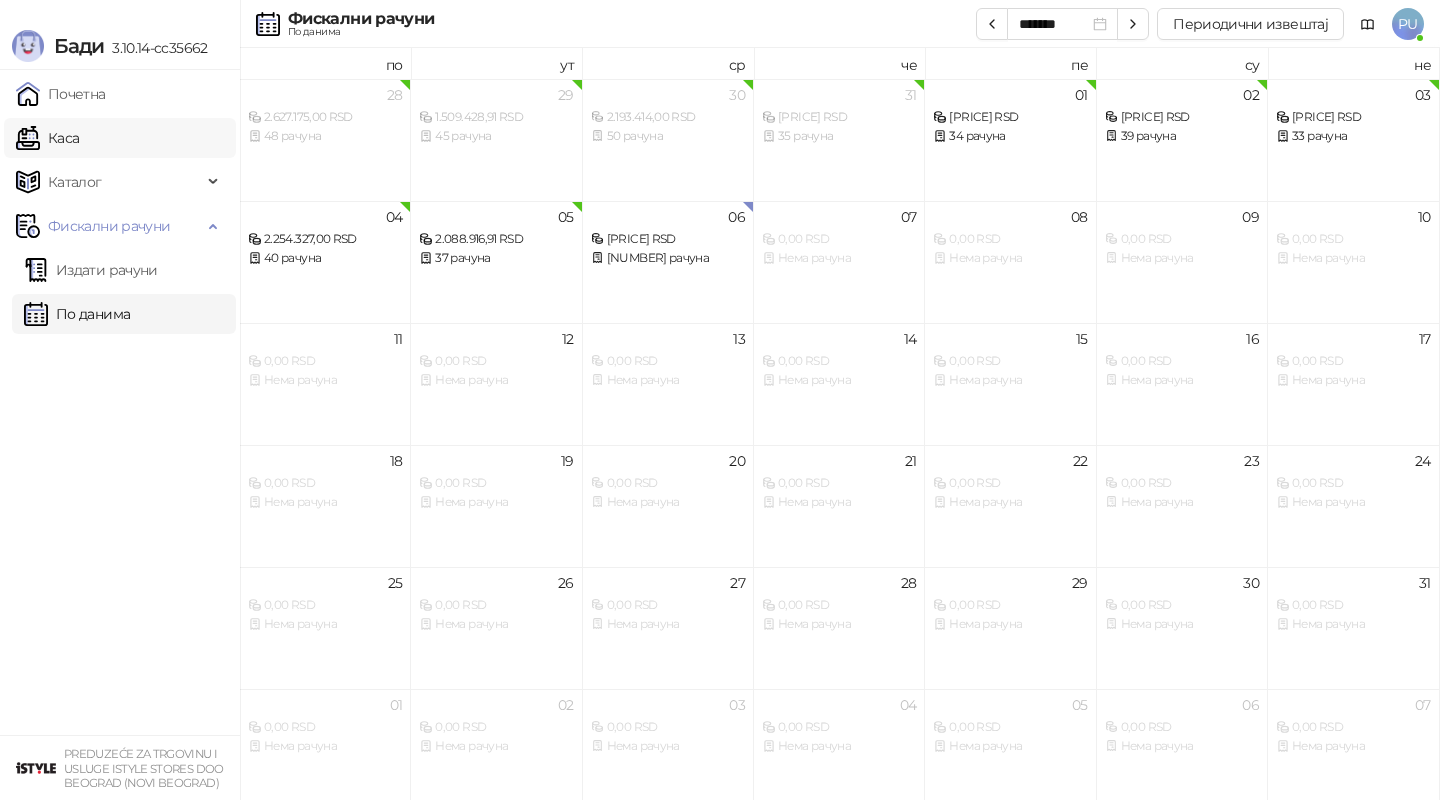 click on "Каса" at bounding box center (47, 138) 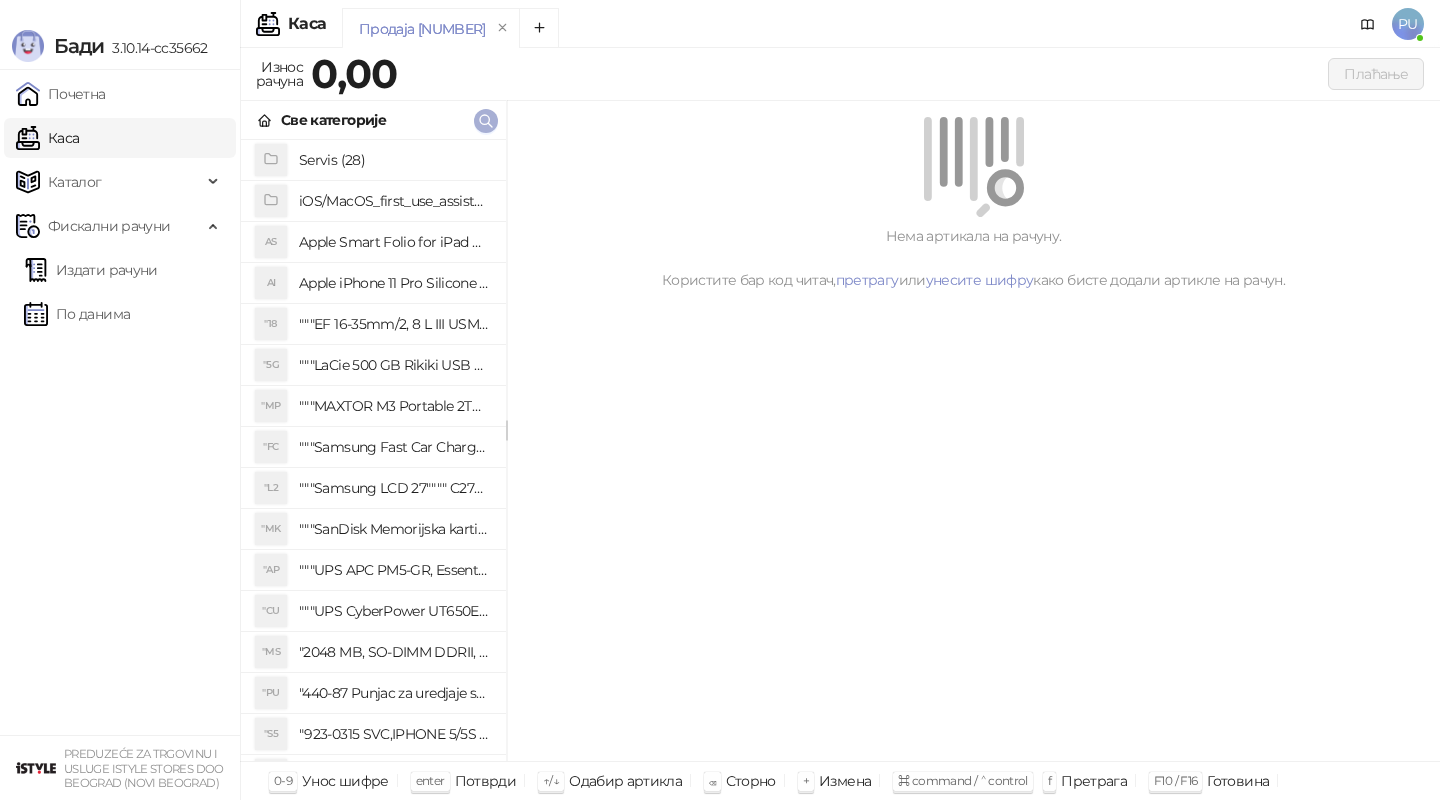 click 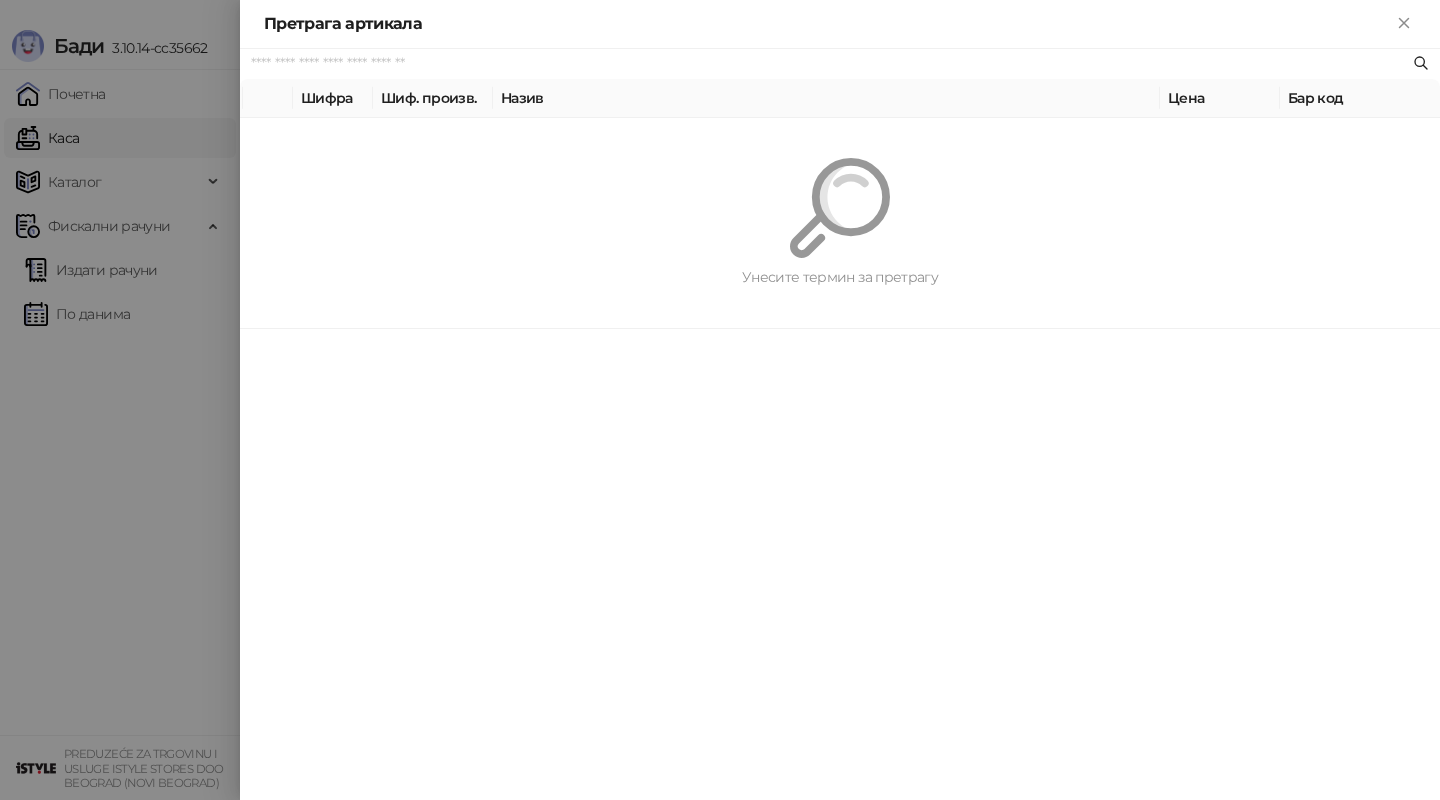 paste on "*********" 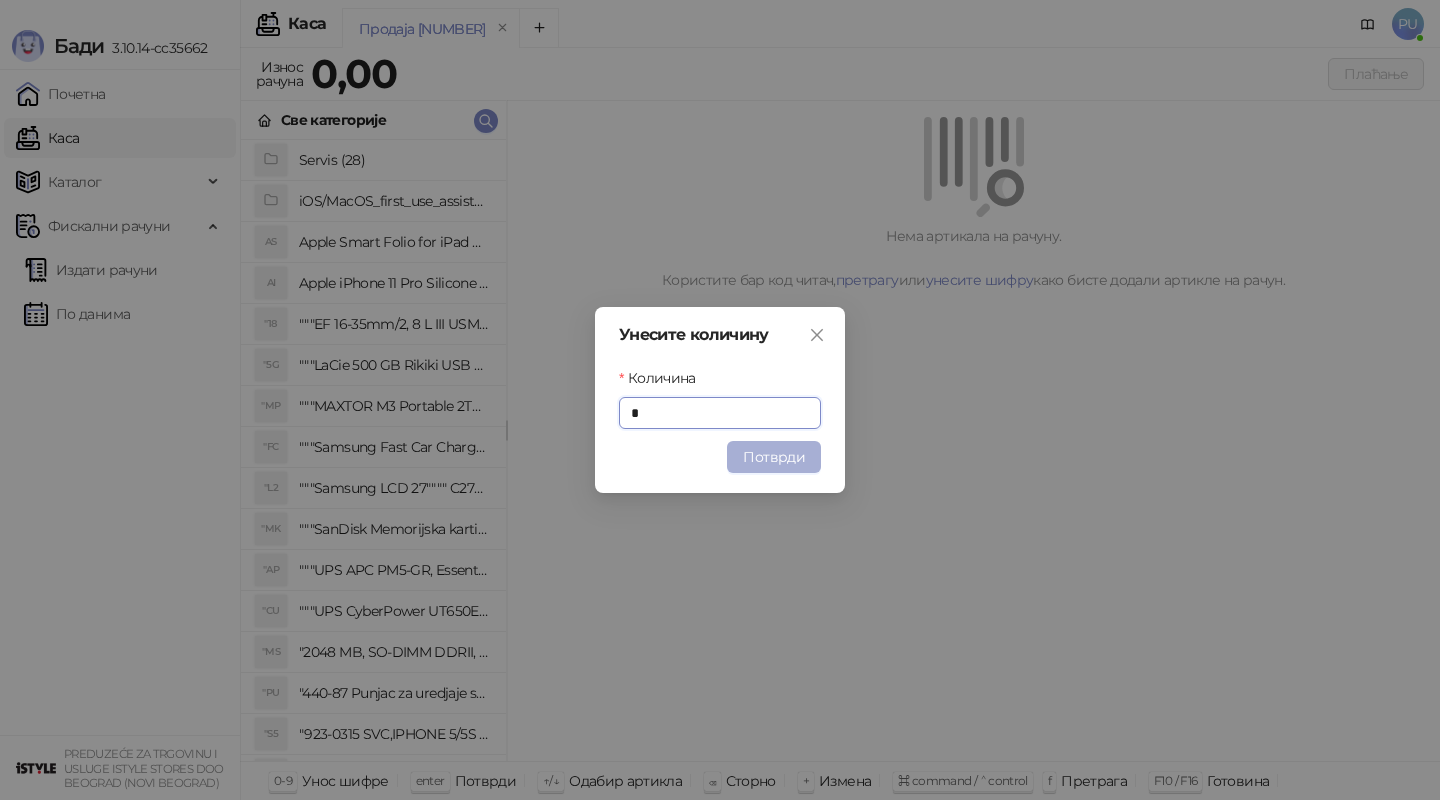 click on "Потврди" at bounding box center (774, 457) 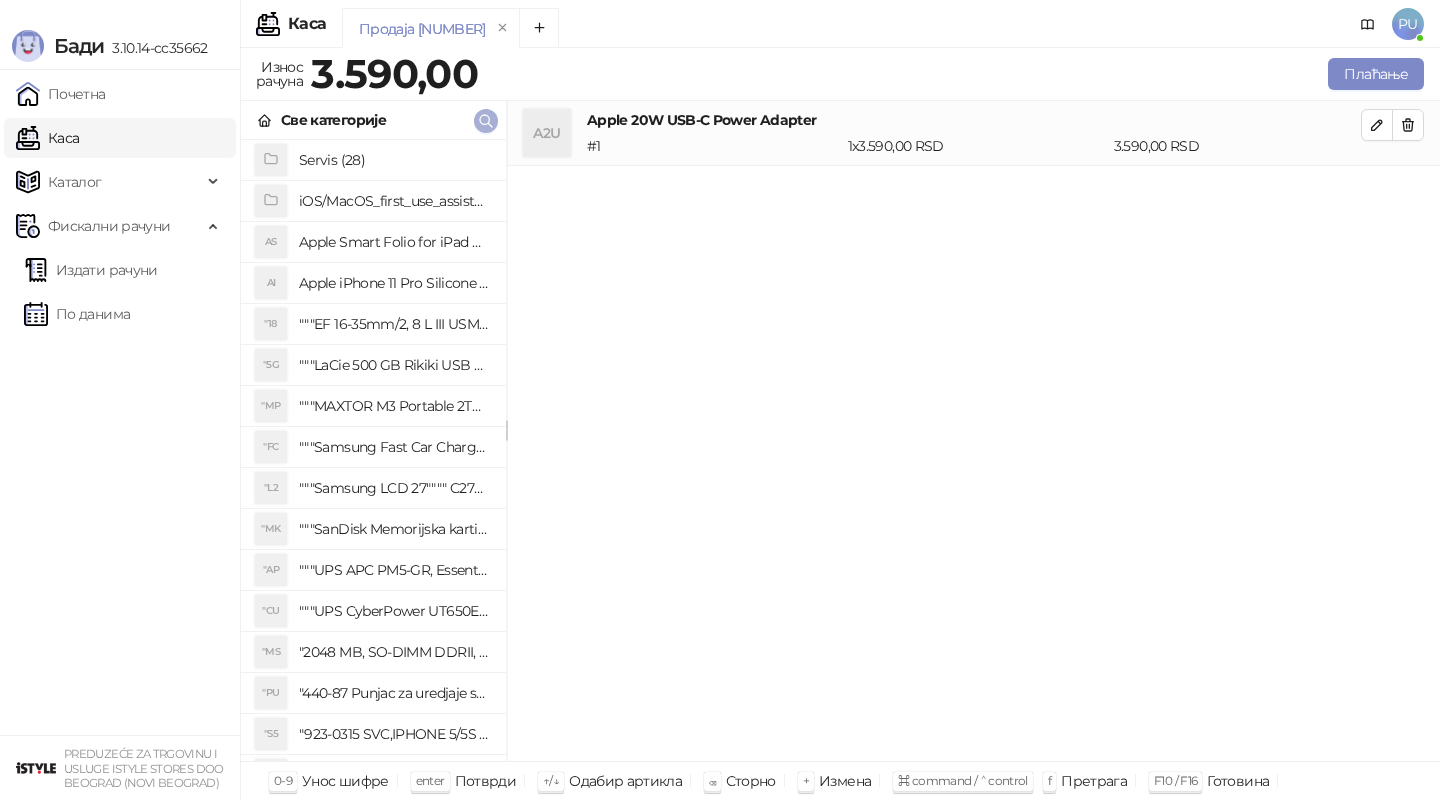 click 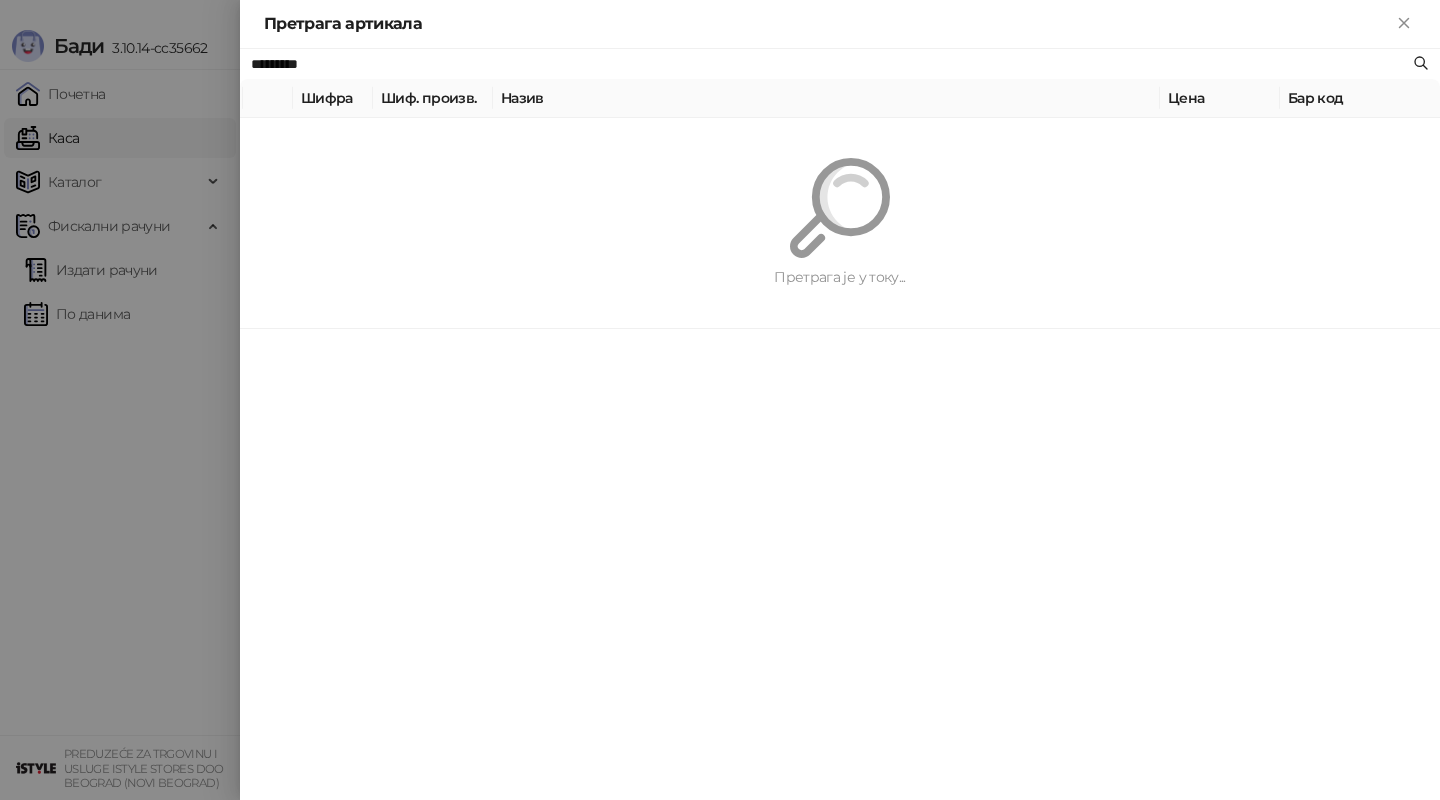 paste on "**********" 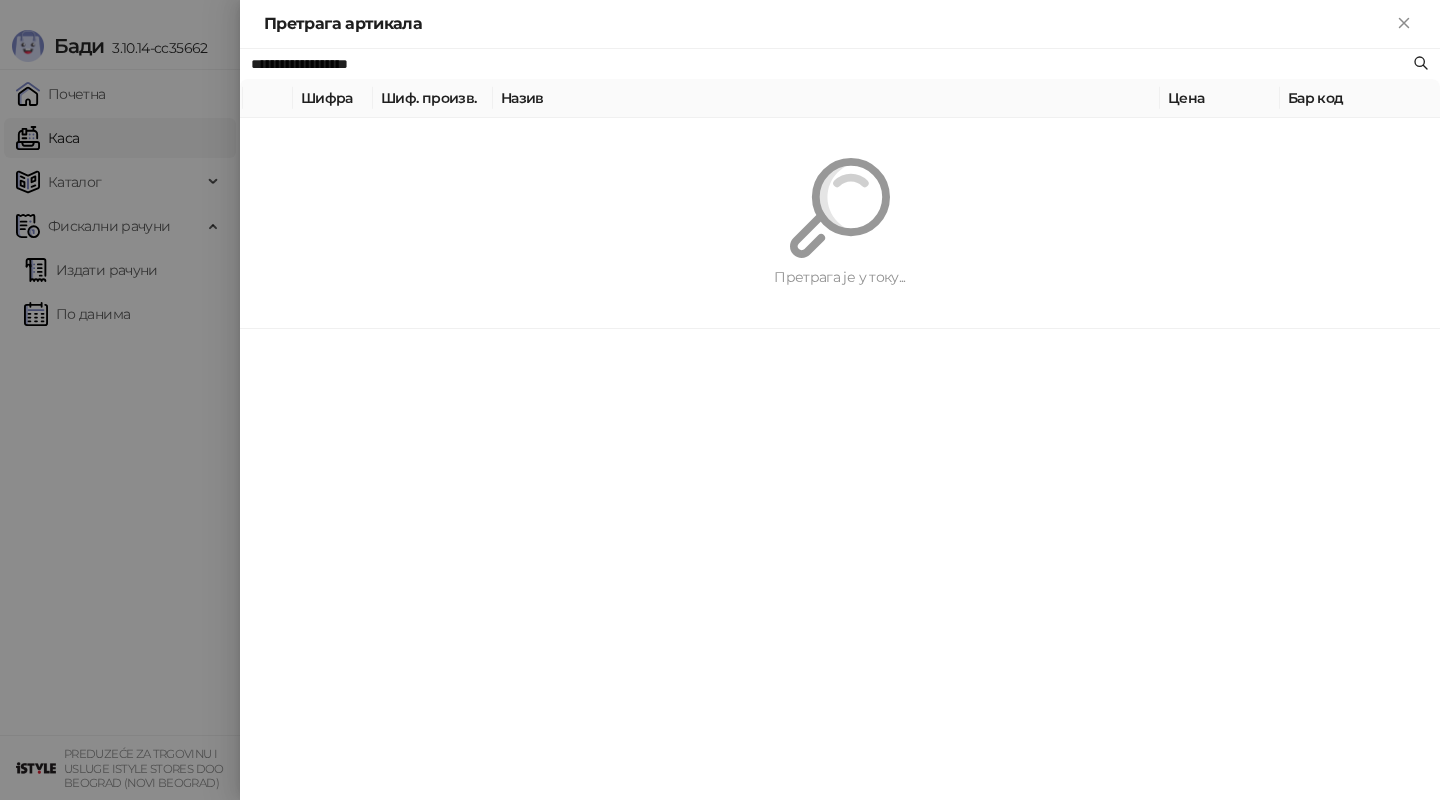 type on "**********" 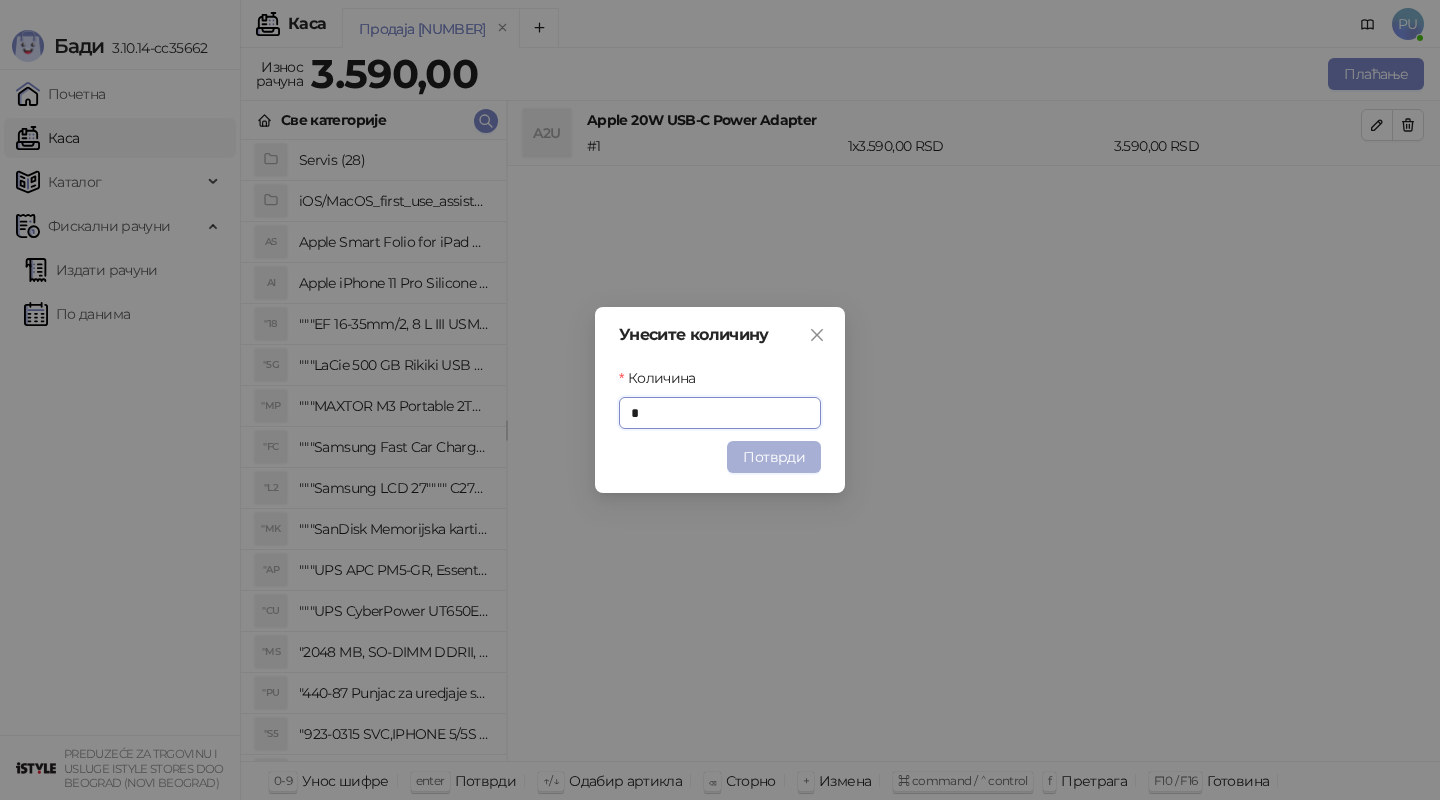 click on "Потврди" at bounding box center [774, 457] 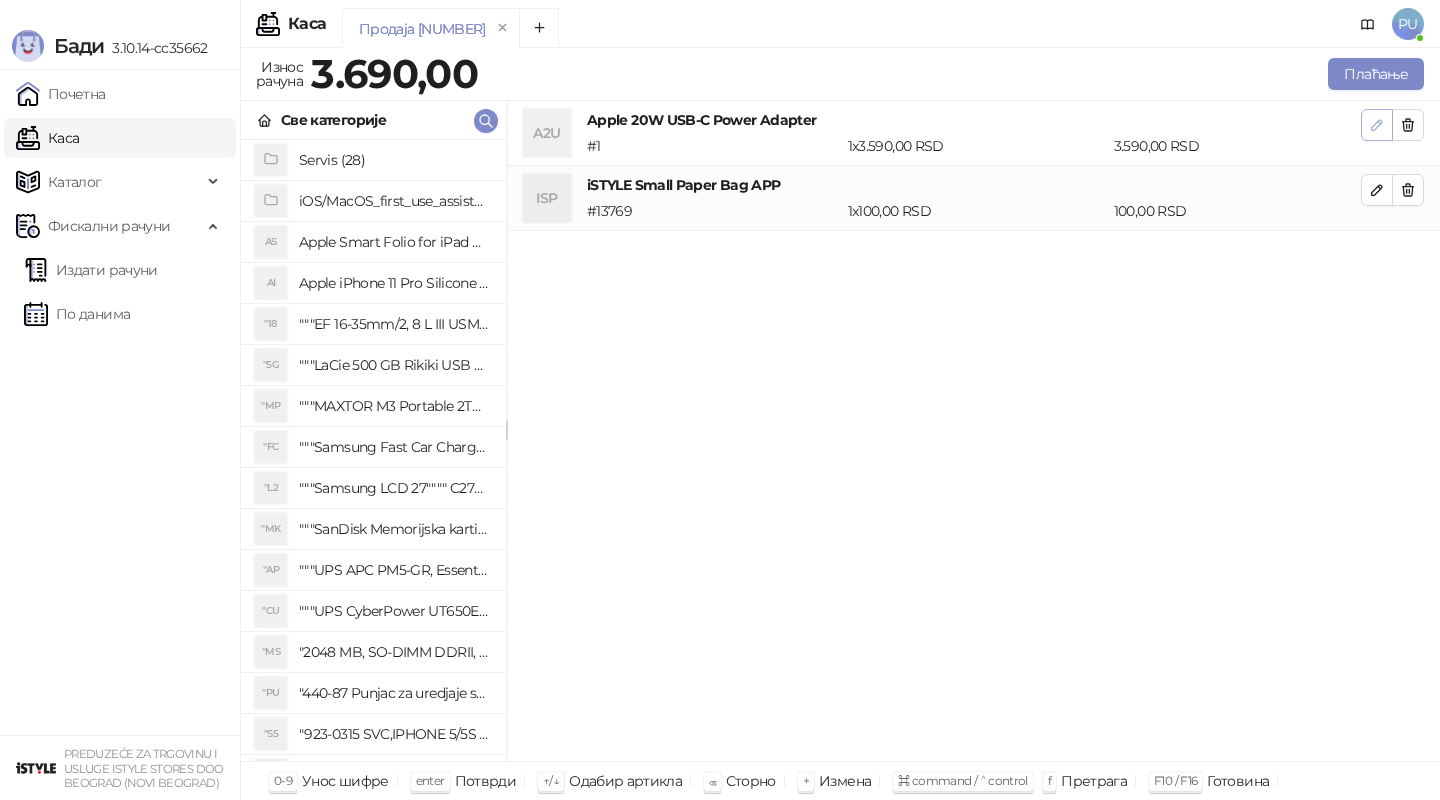 click 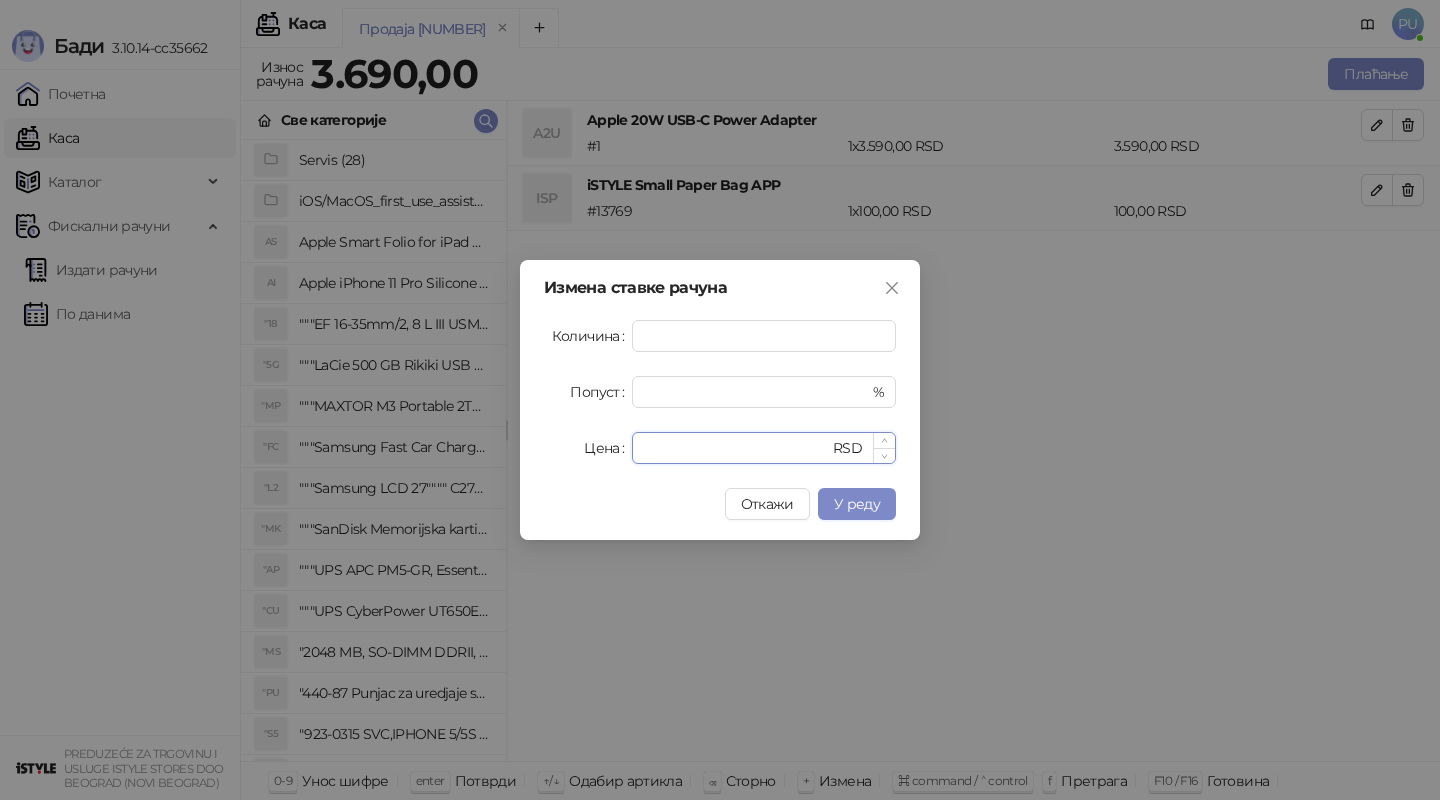click on "****" at bounding box center (736, 448) 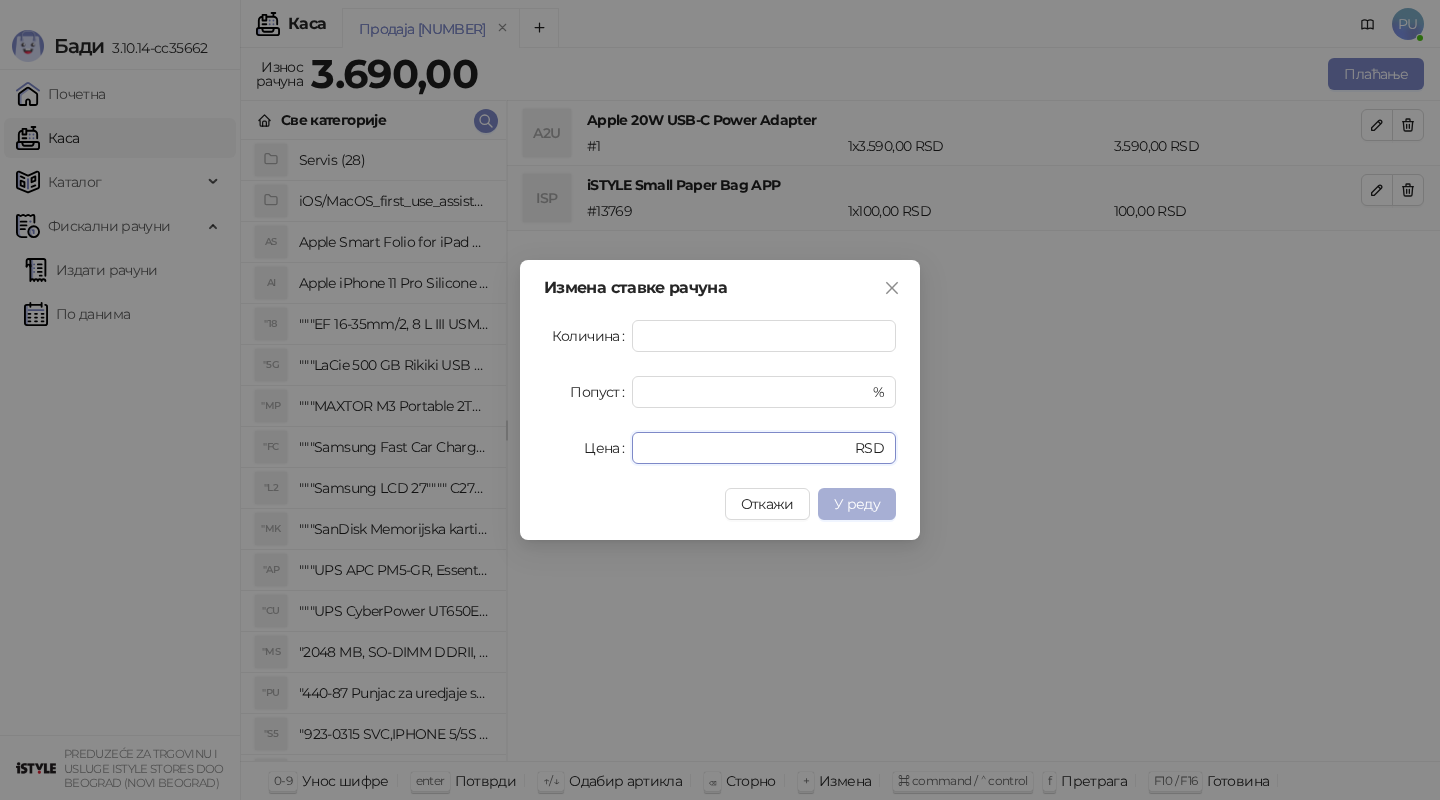 type on "****" 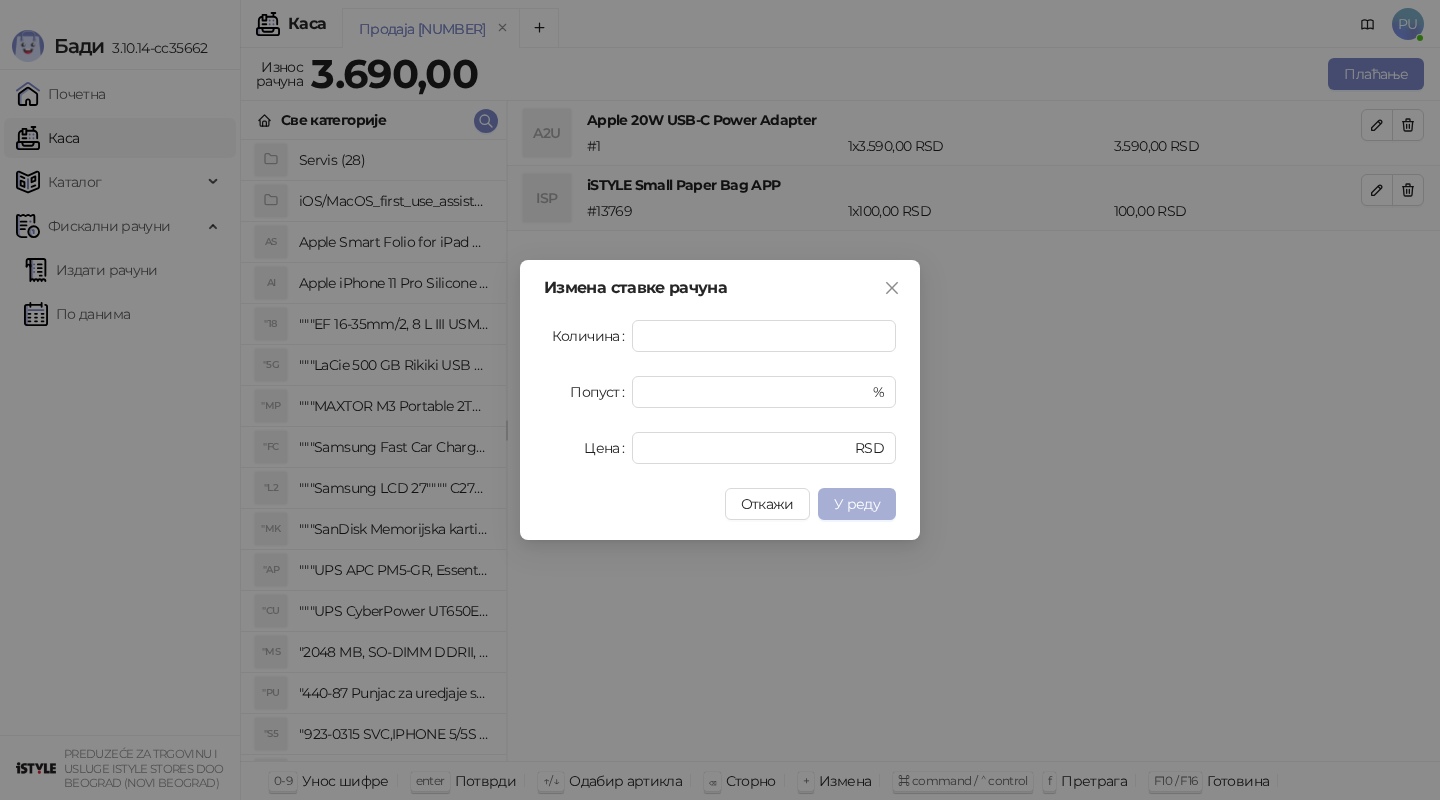 click on "У реду" at bounding box center (857, 504) 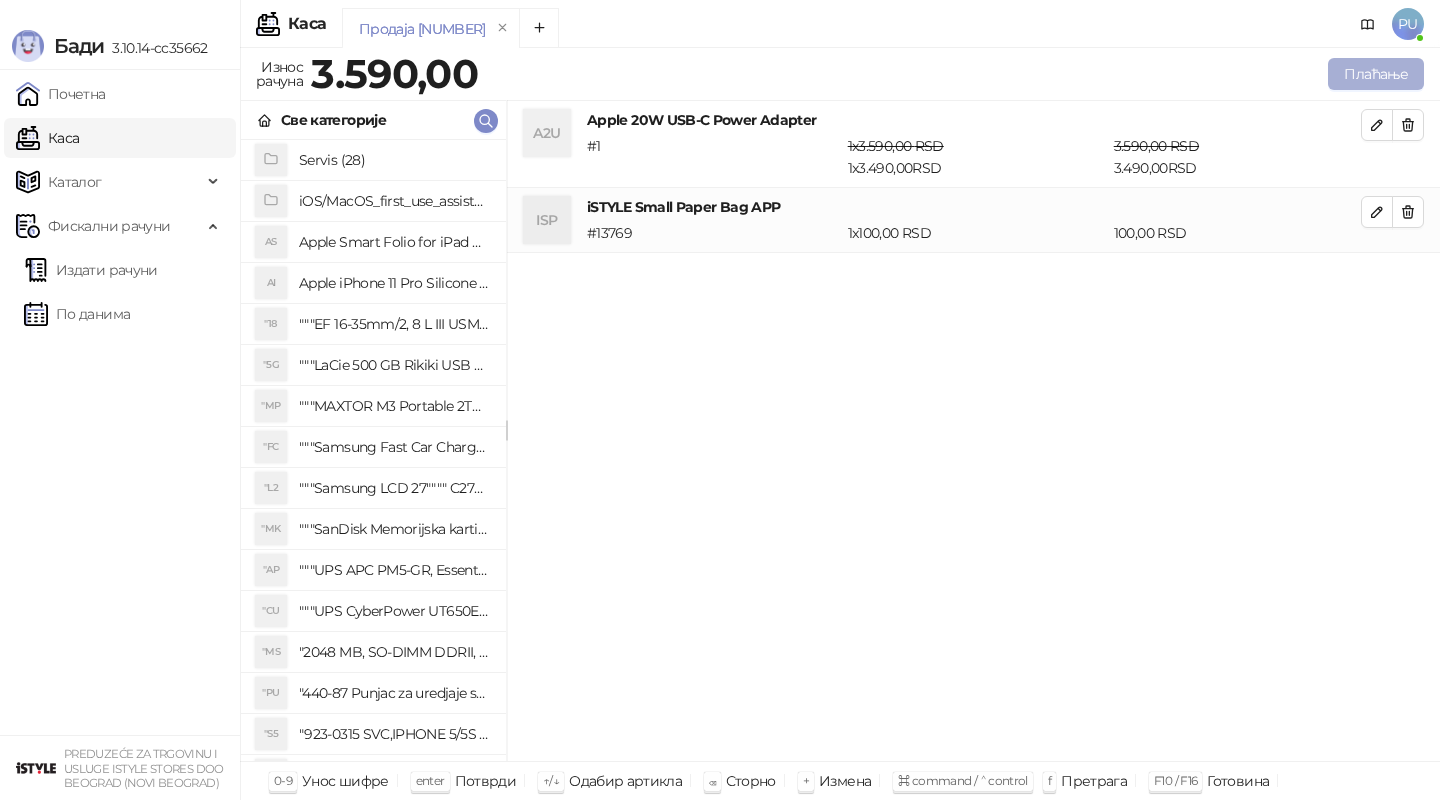 click on "Плаћање" at bounding box center [1376, 74] 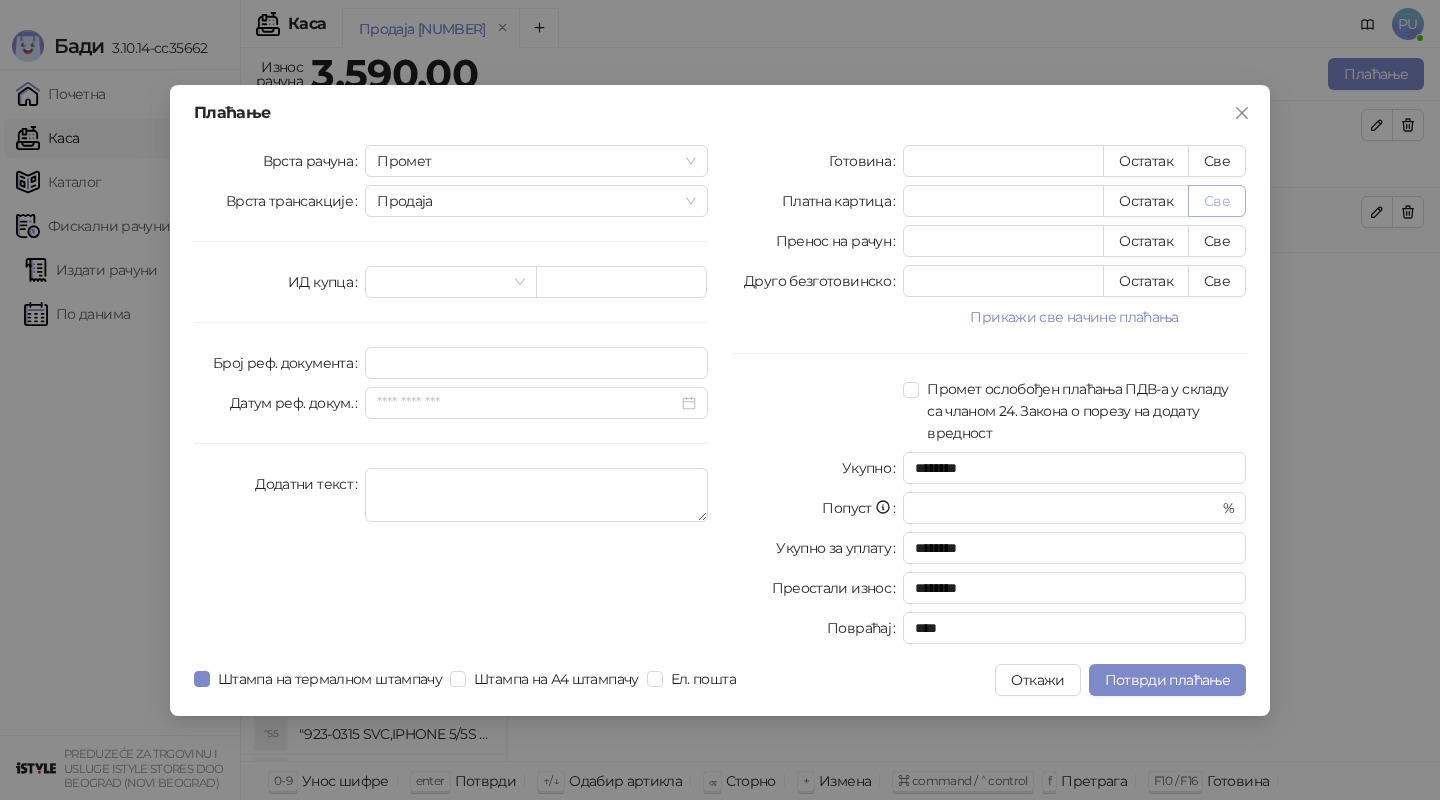 click on "Све" at bounding box center (1217, 201) 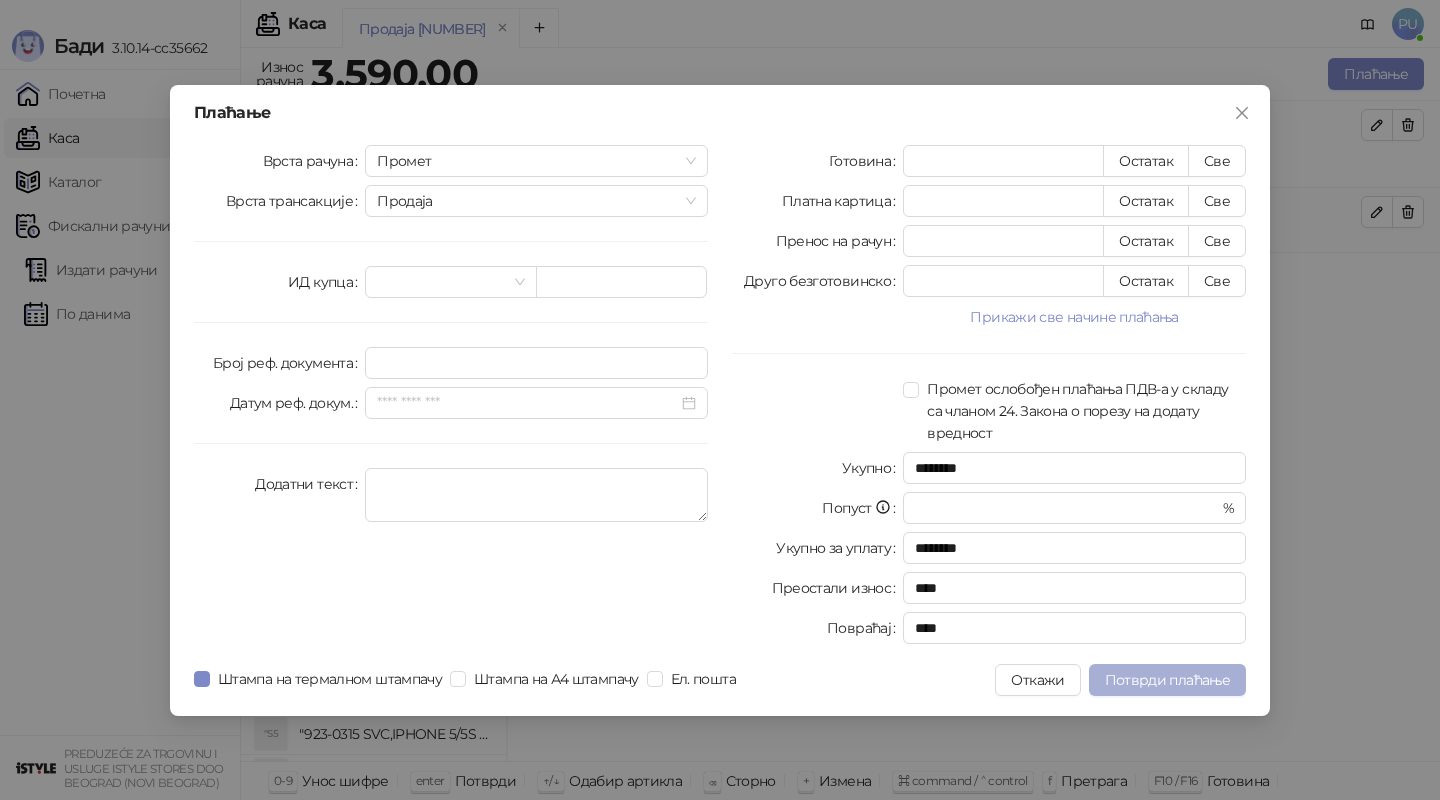 click on "Потврди плаћање" at bounding box center [1167, 680] 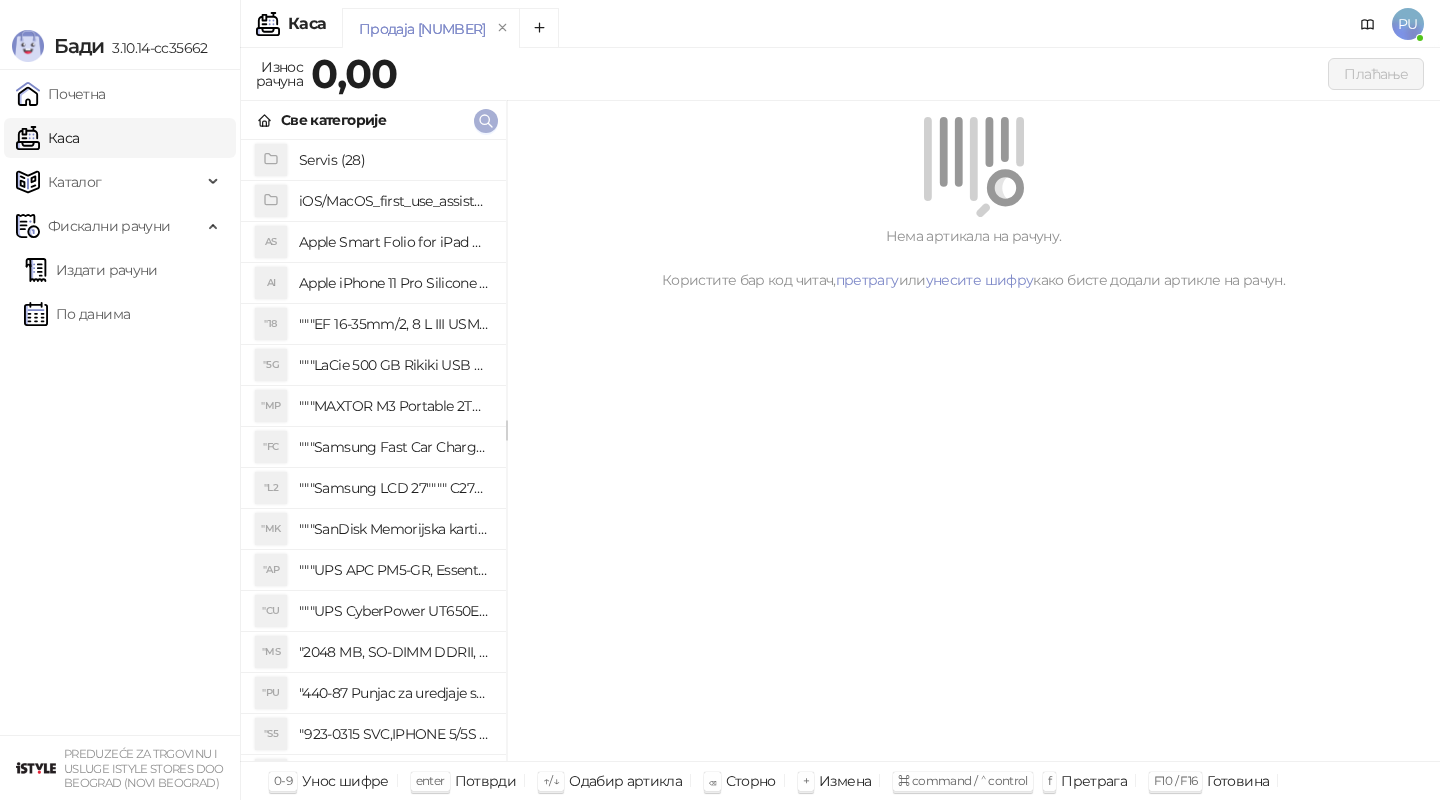 click 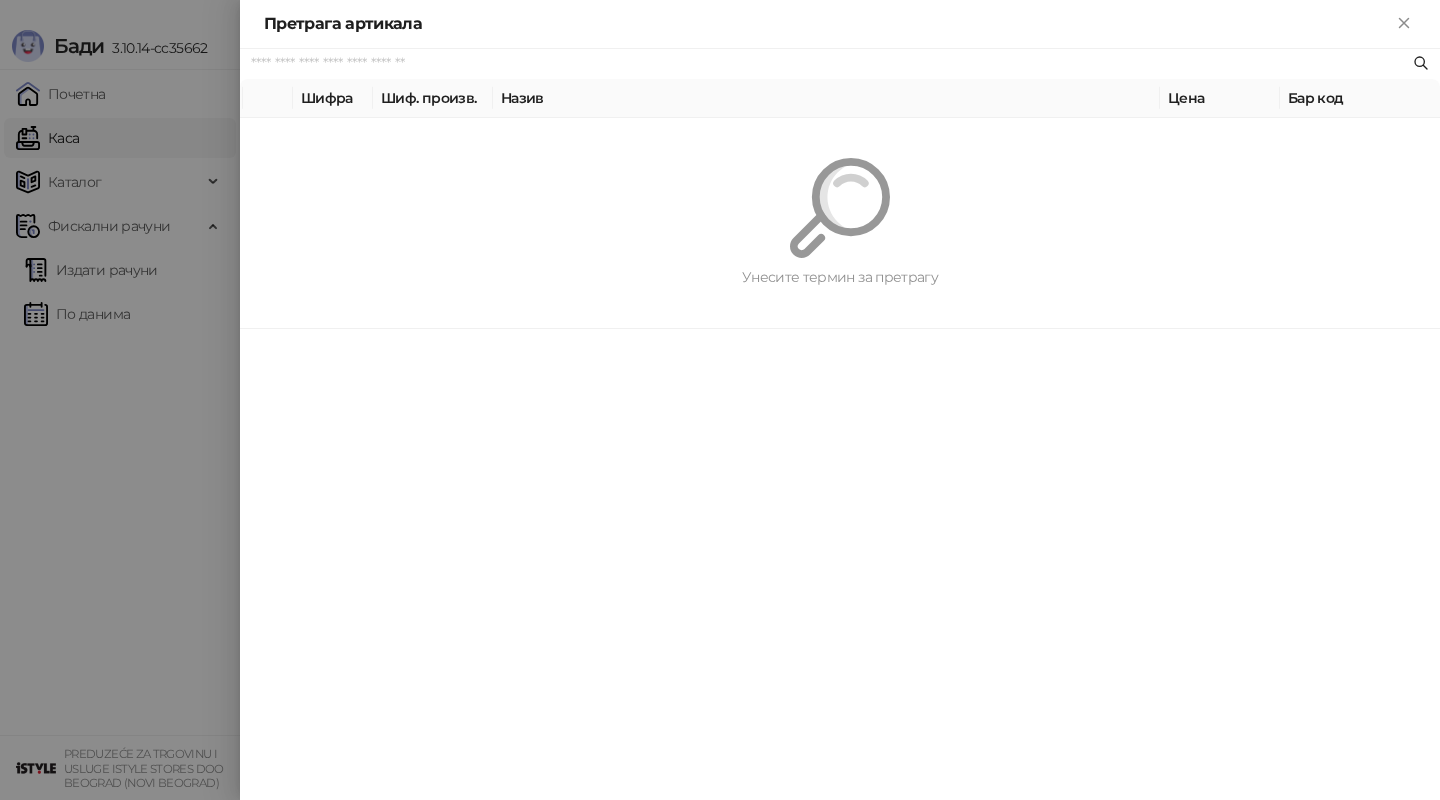 paste on "*********" 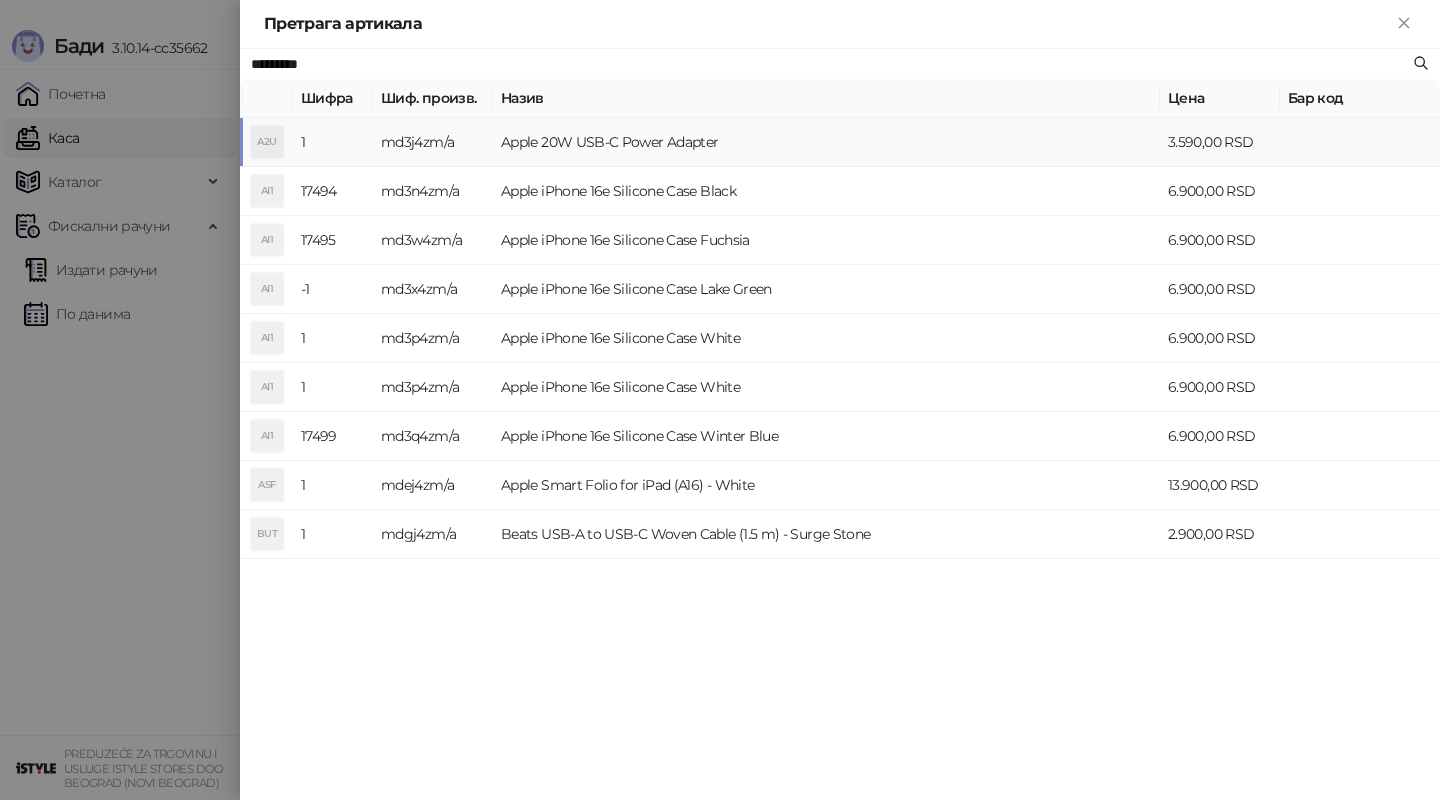 type on "*********" 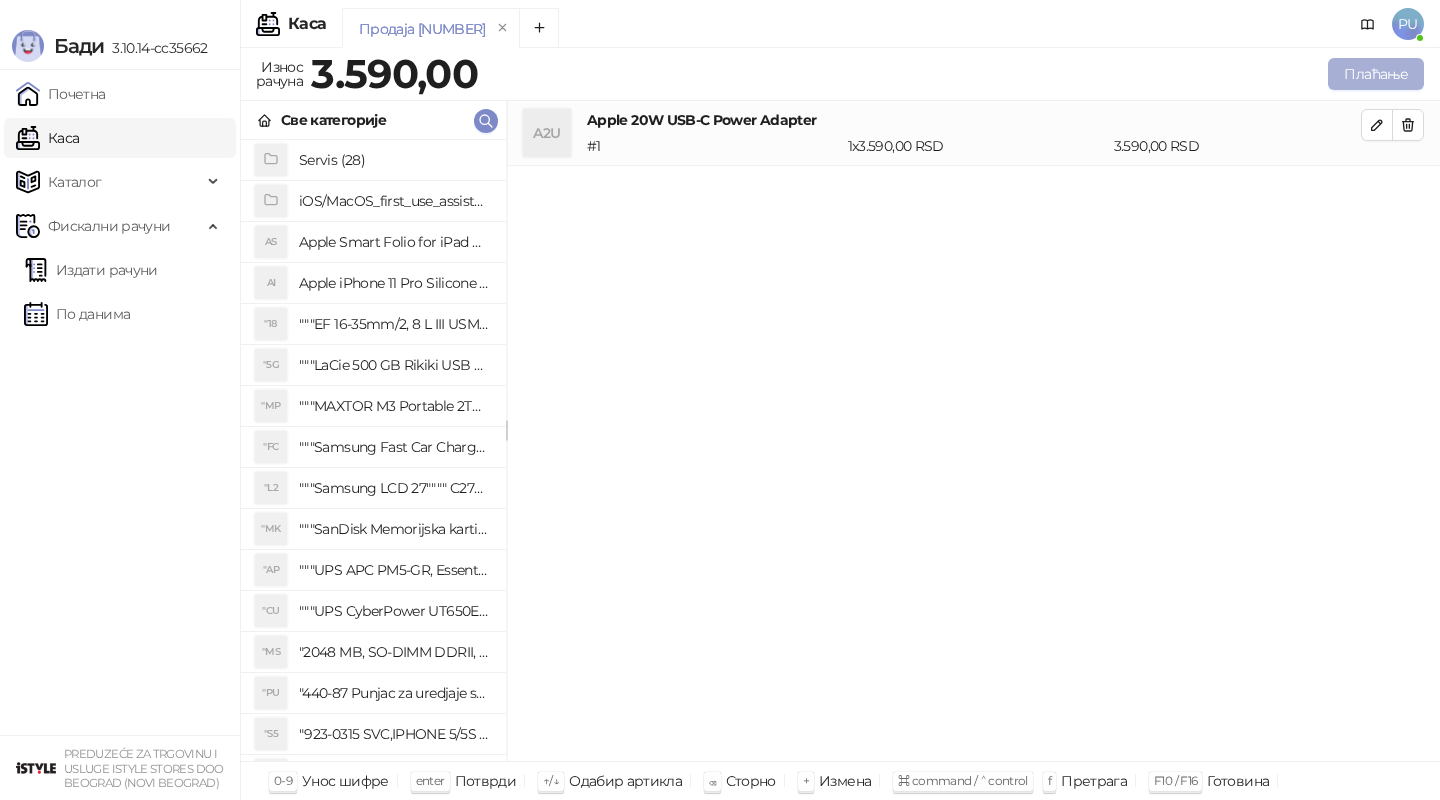 click on "Плаћање" at bounding box center [1376, 74] 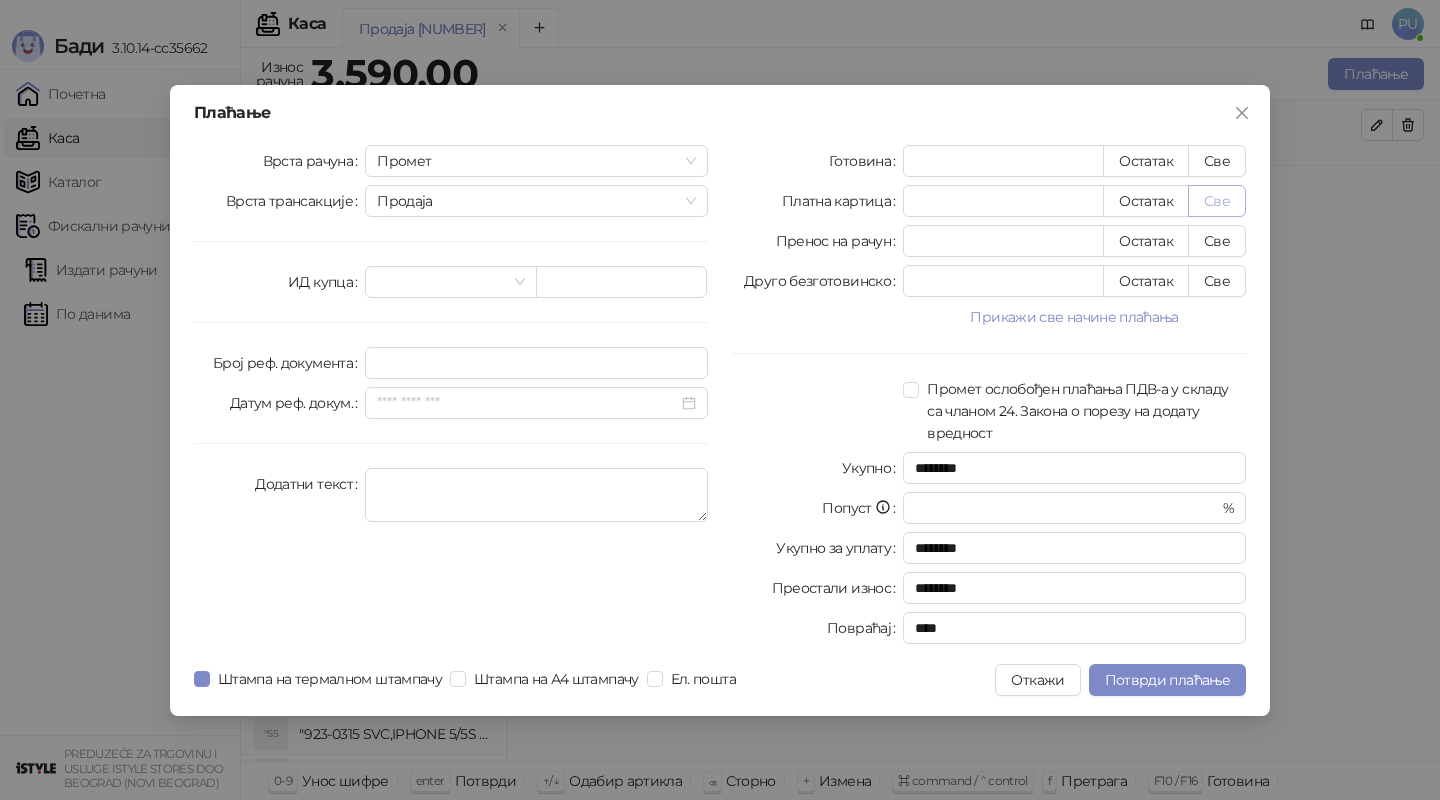 click on "Све" at bounding box center (1217, 201) 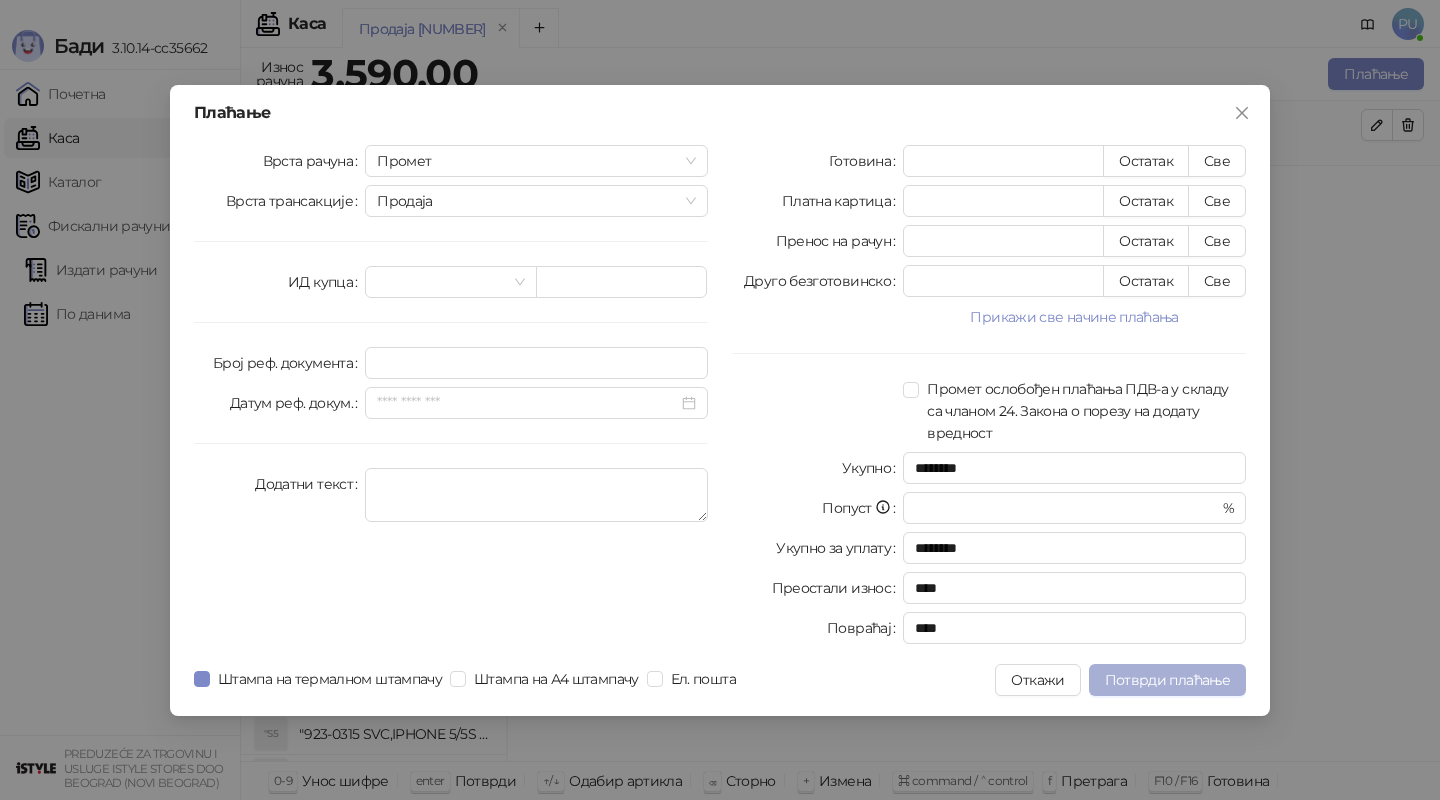 click on "Потврди плаћање" at bounding box center [1167, 680] 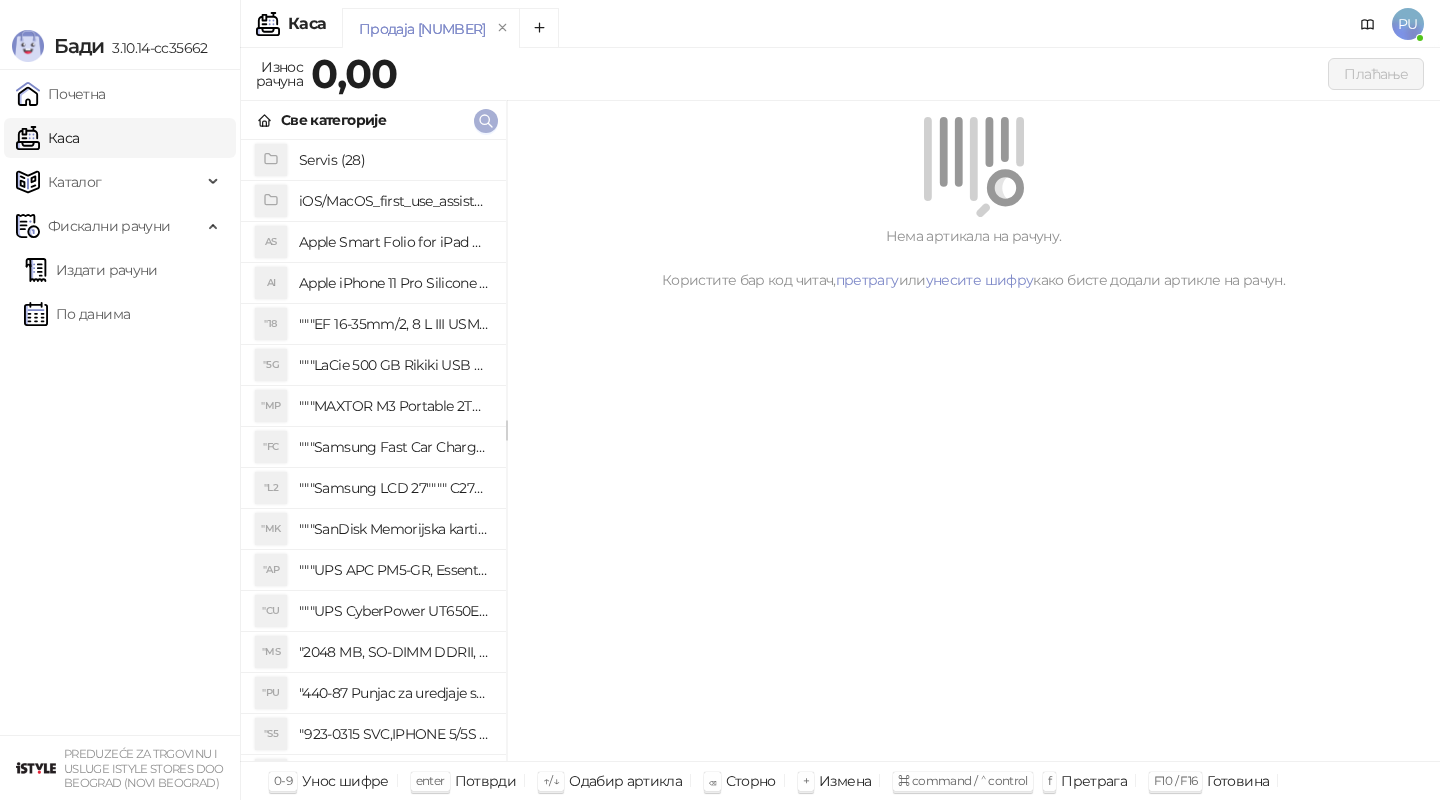 click 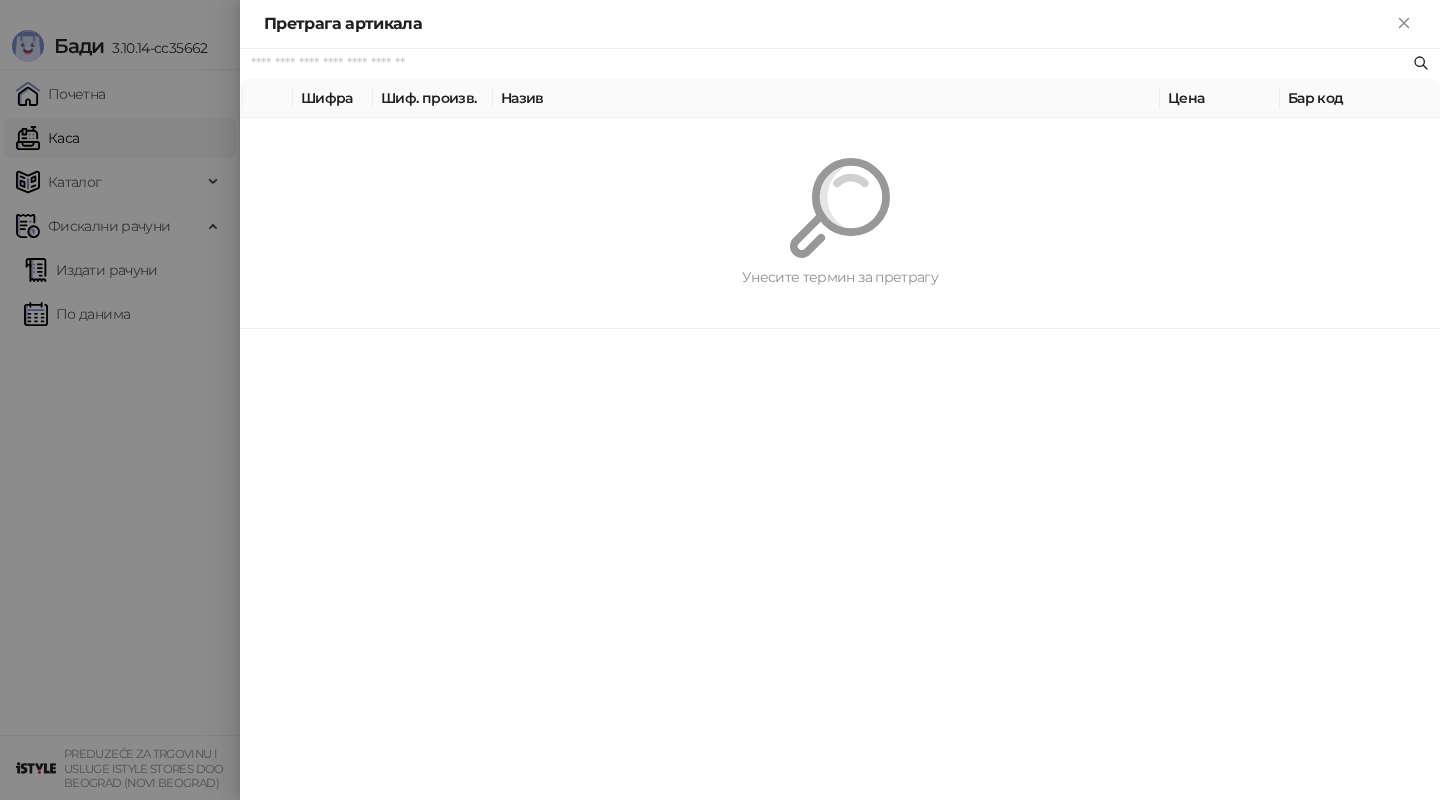 paste on "*********" 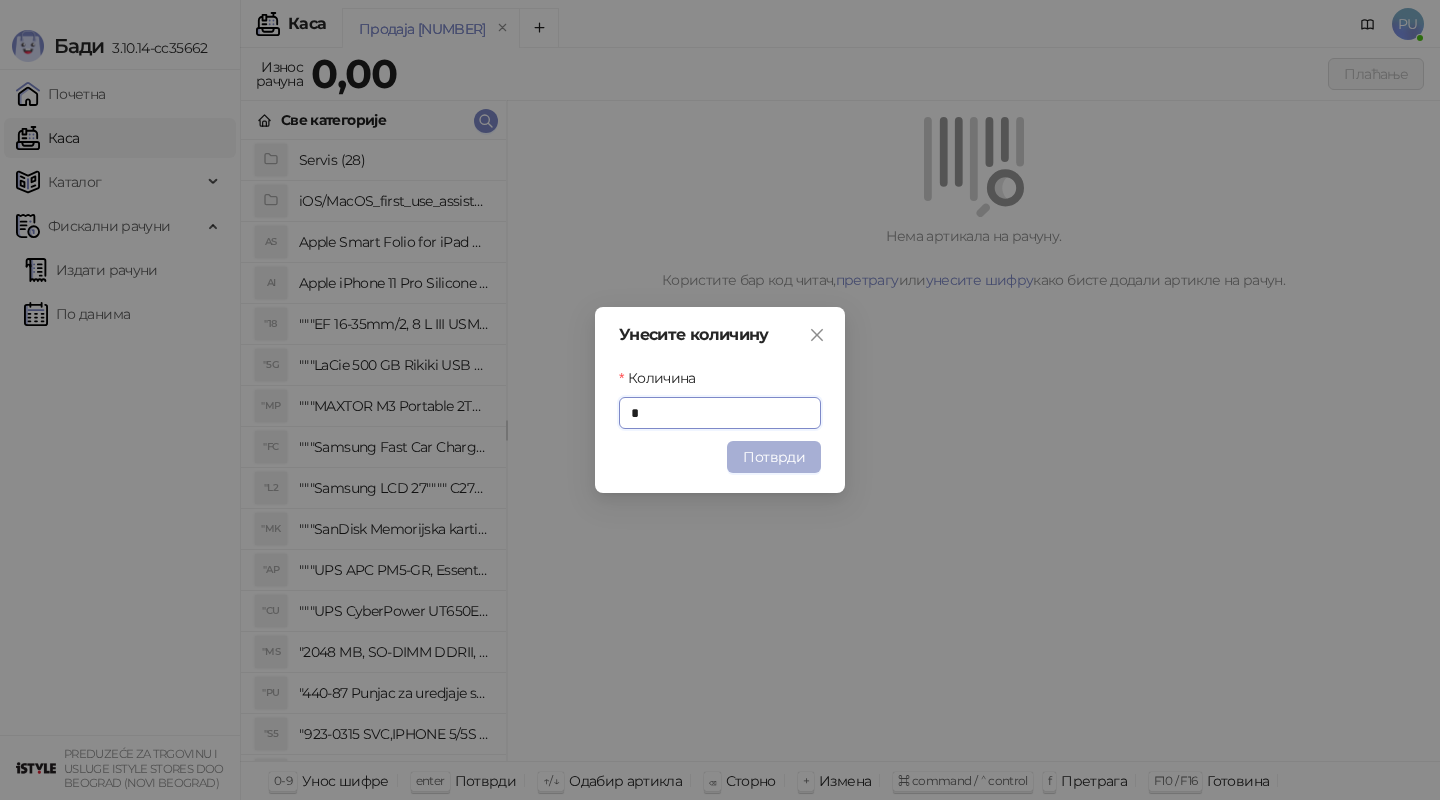 click on "Потврди" at bounding box center (774, 457) 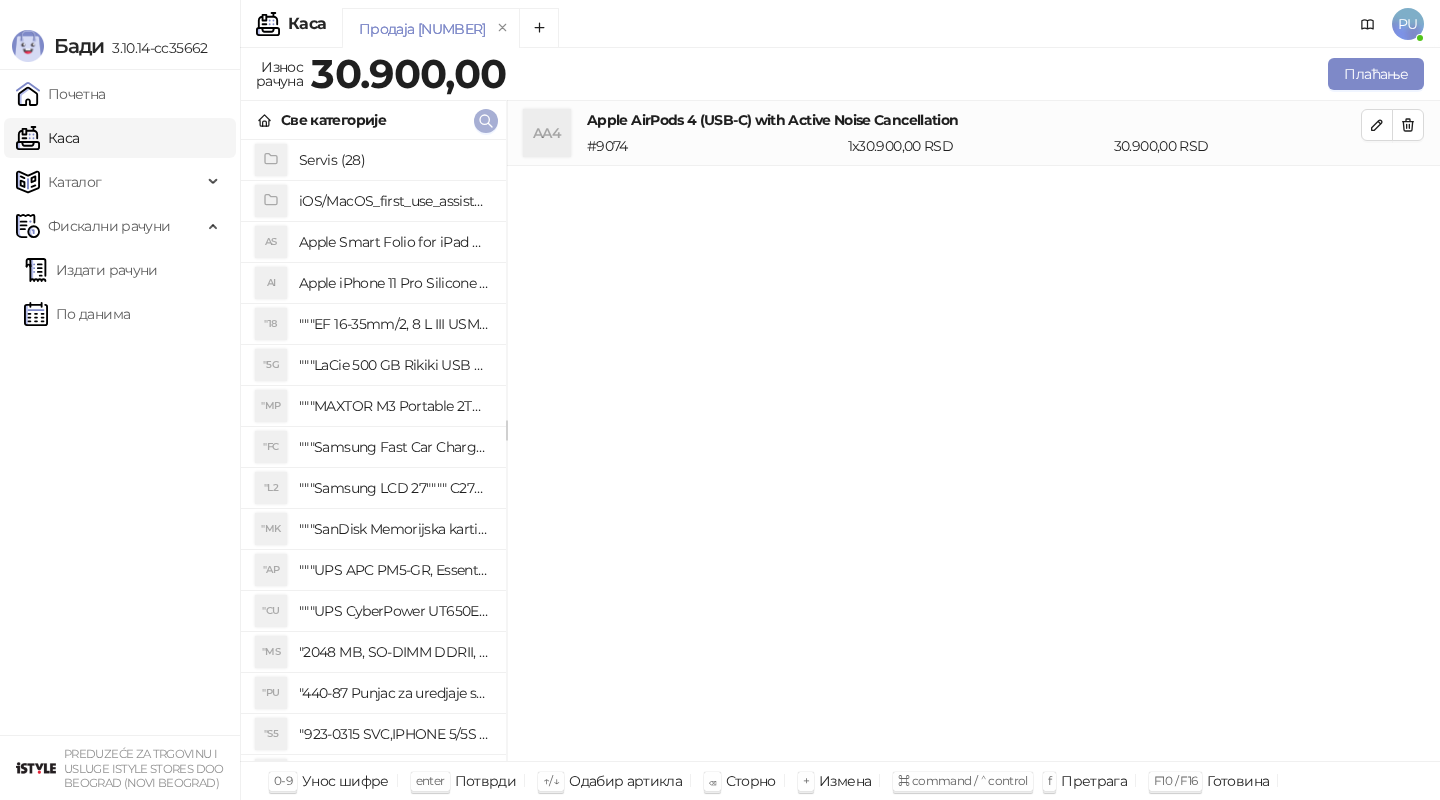 click at bounding box center [486, 120] 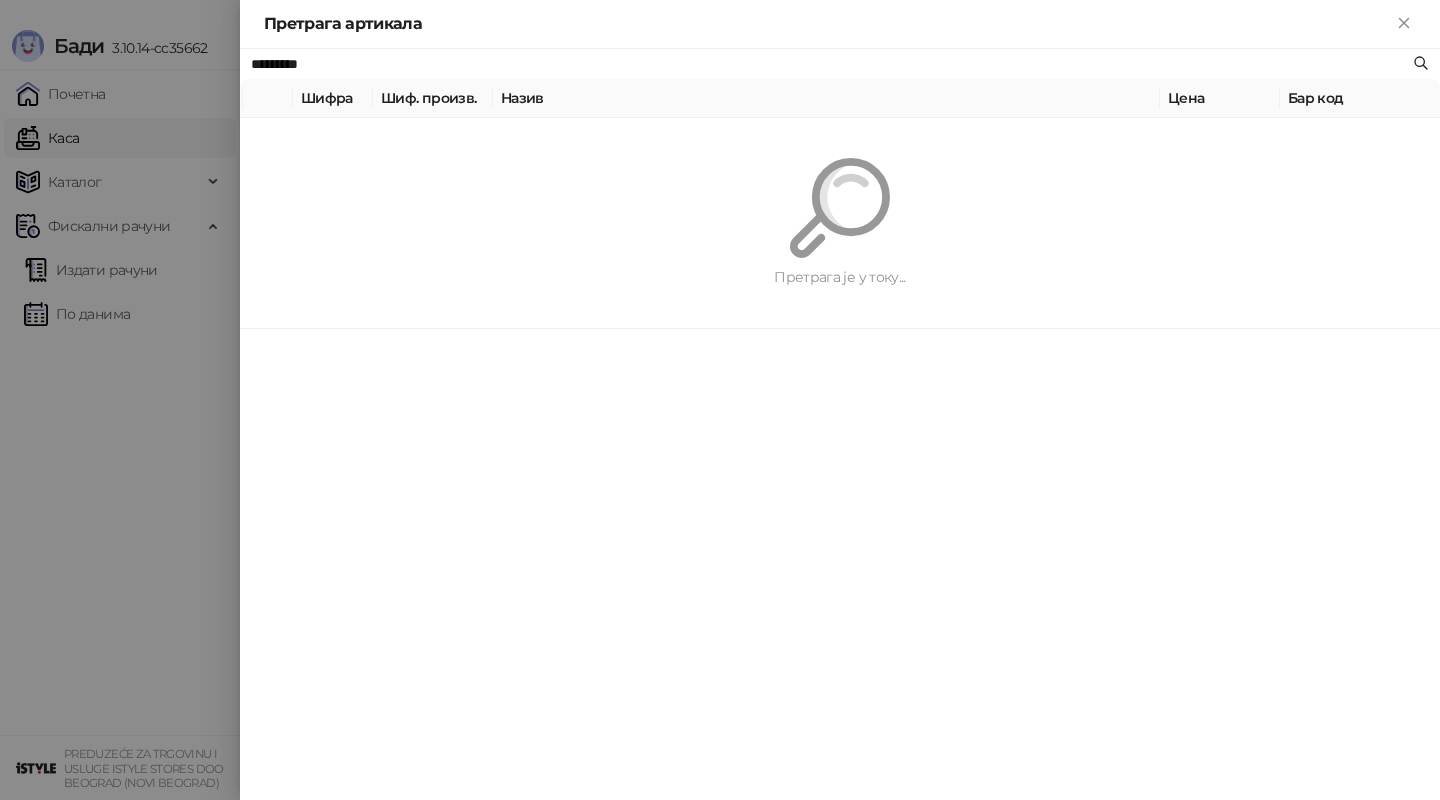 paste 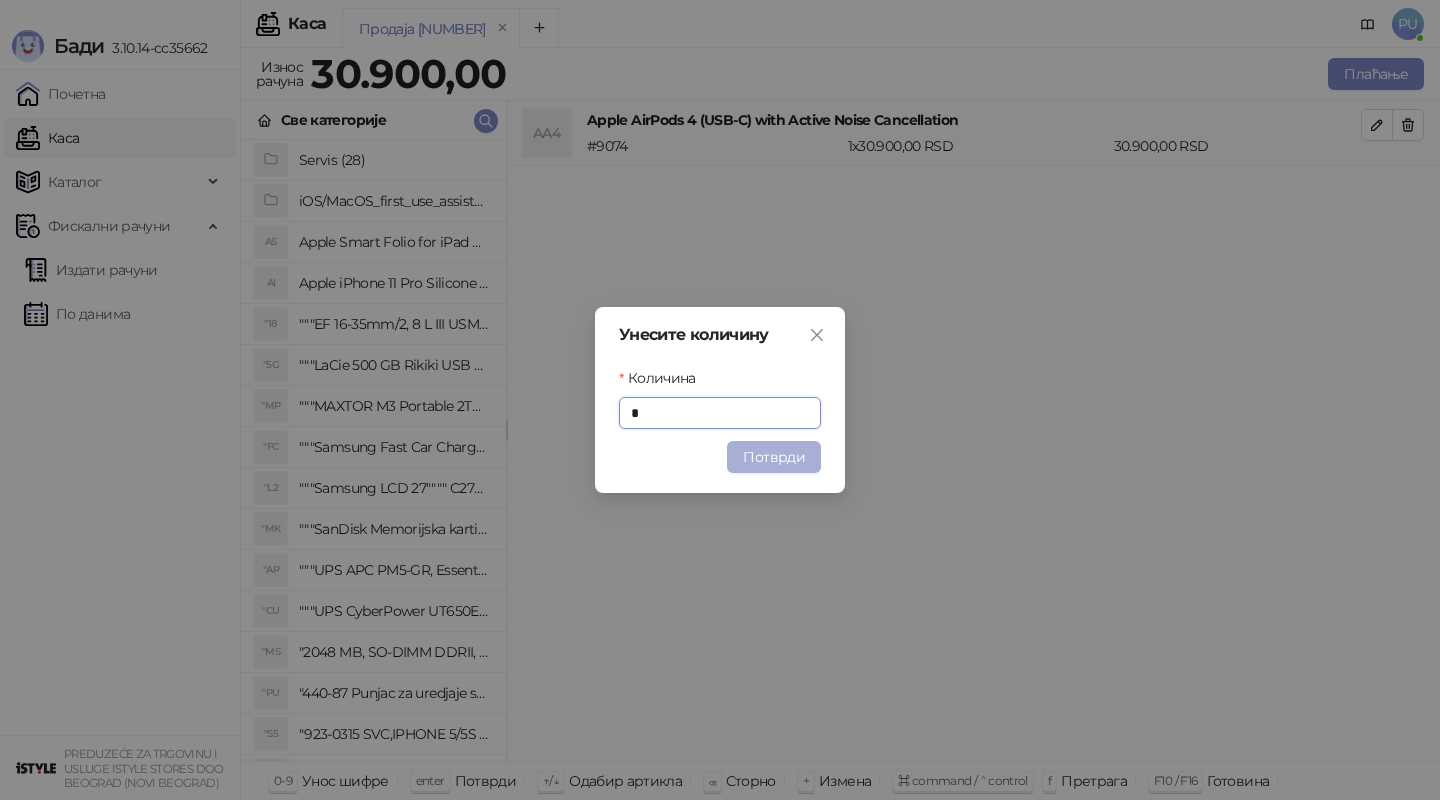 click on "Потврди" at bounding box center (774, 457) 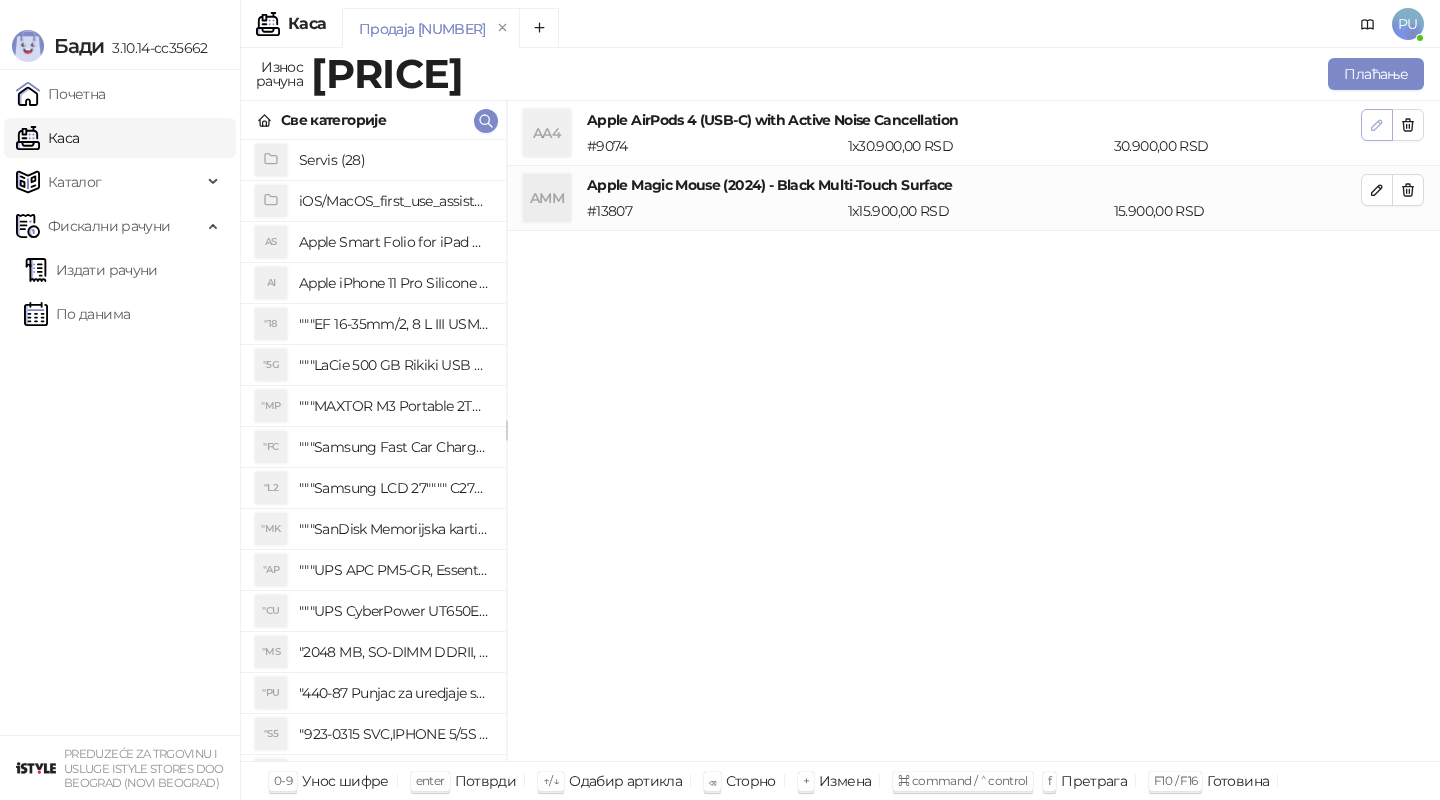 click 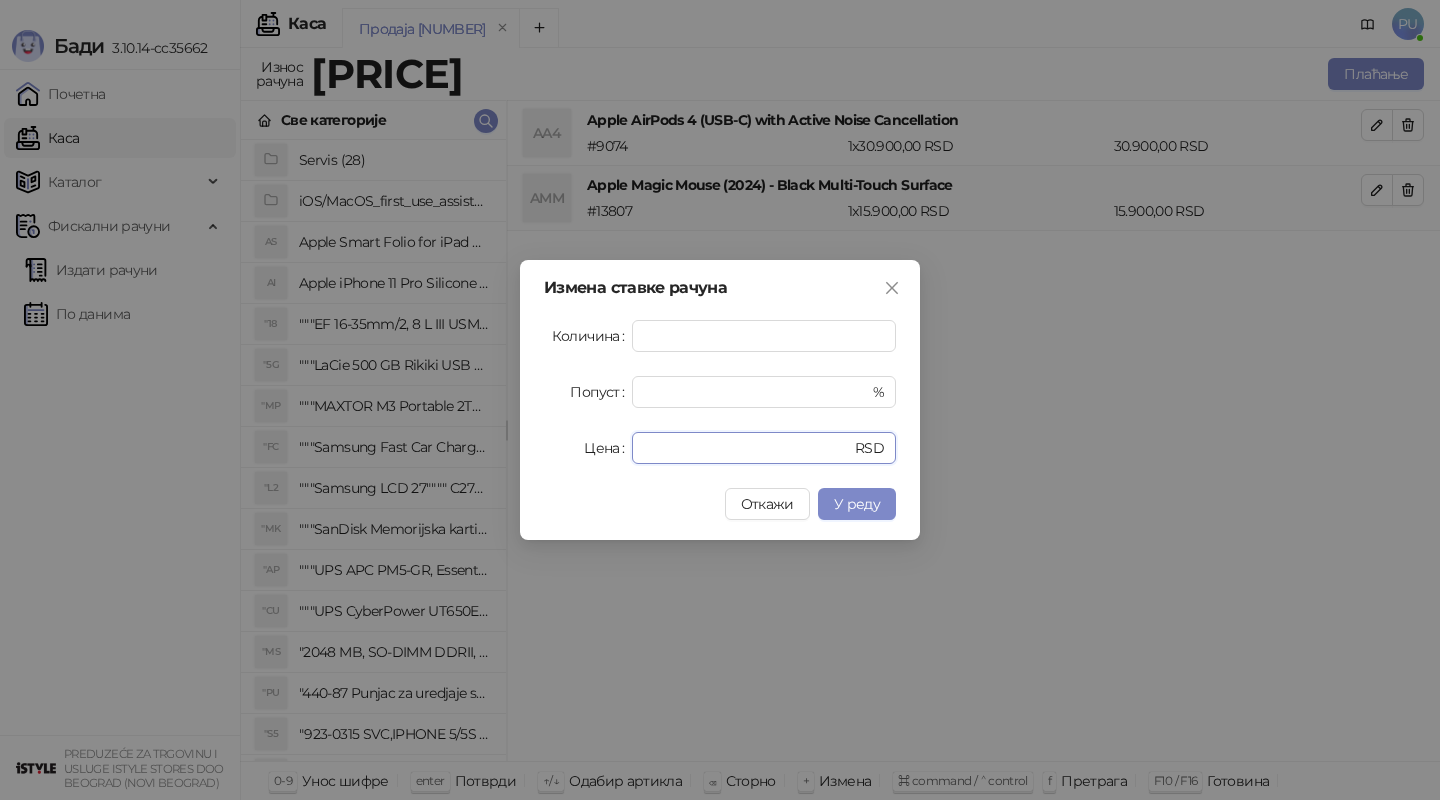 drag, startPoint x: 704, startPoint y: 445, endPoint x: 555, endPoint y: 427, distance: 150.08331 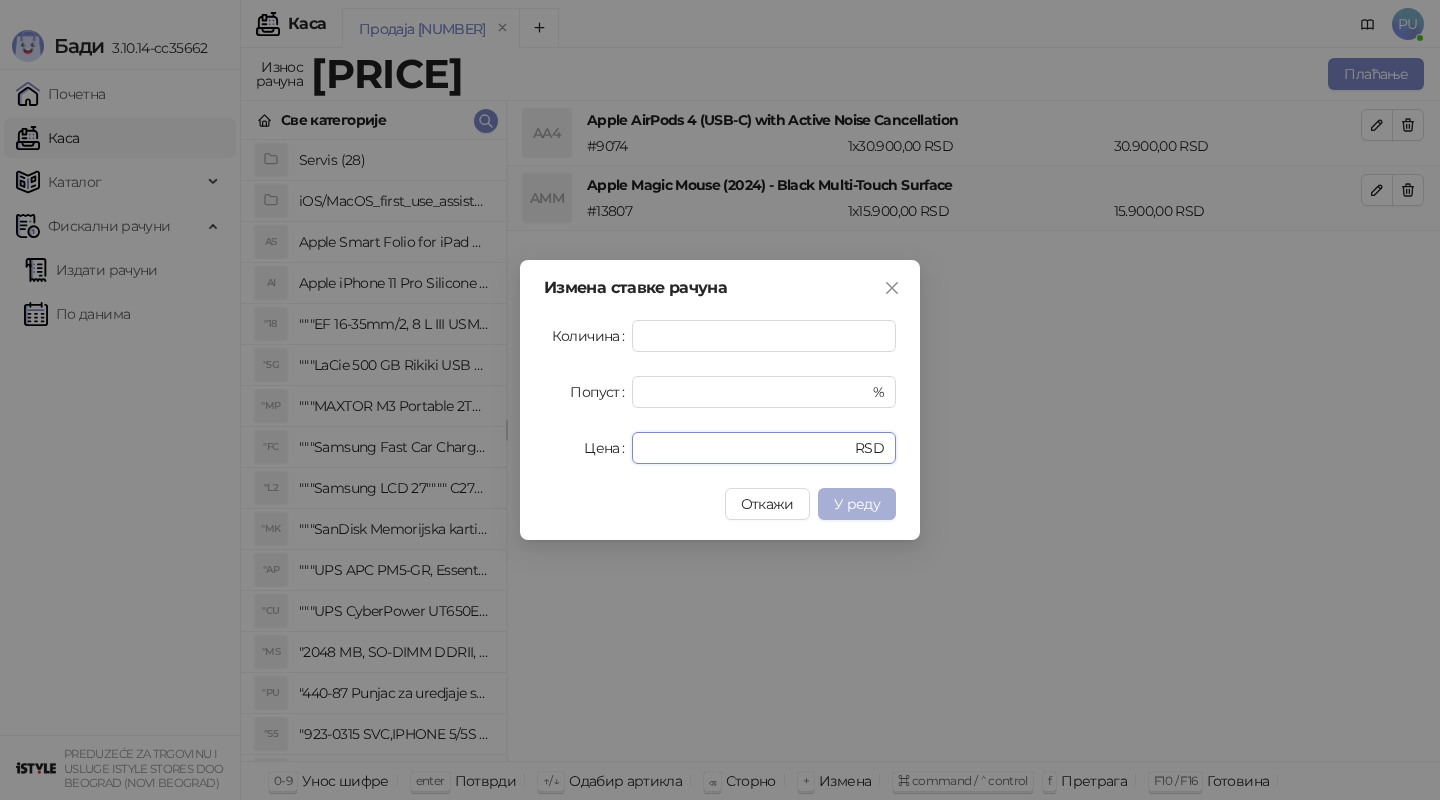 type on "*****" 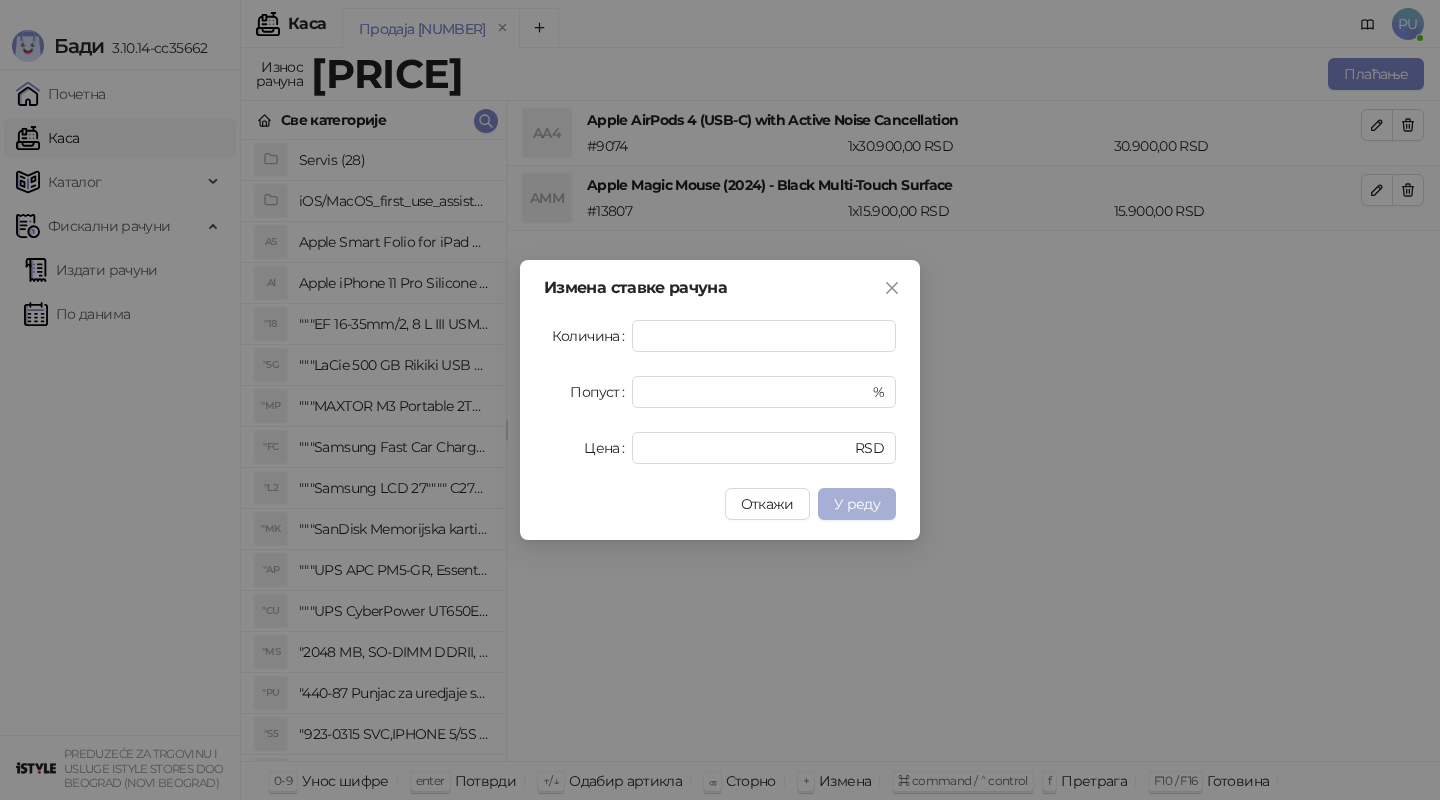click on "У реду" at bounding box center [857, 504] 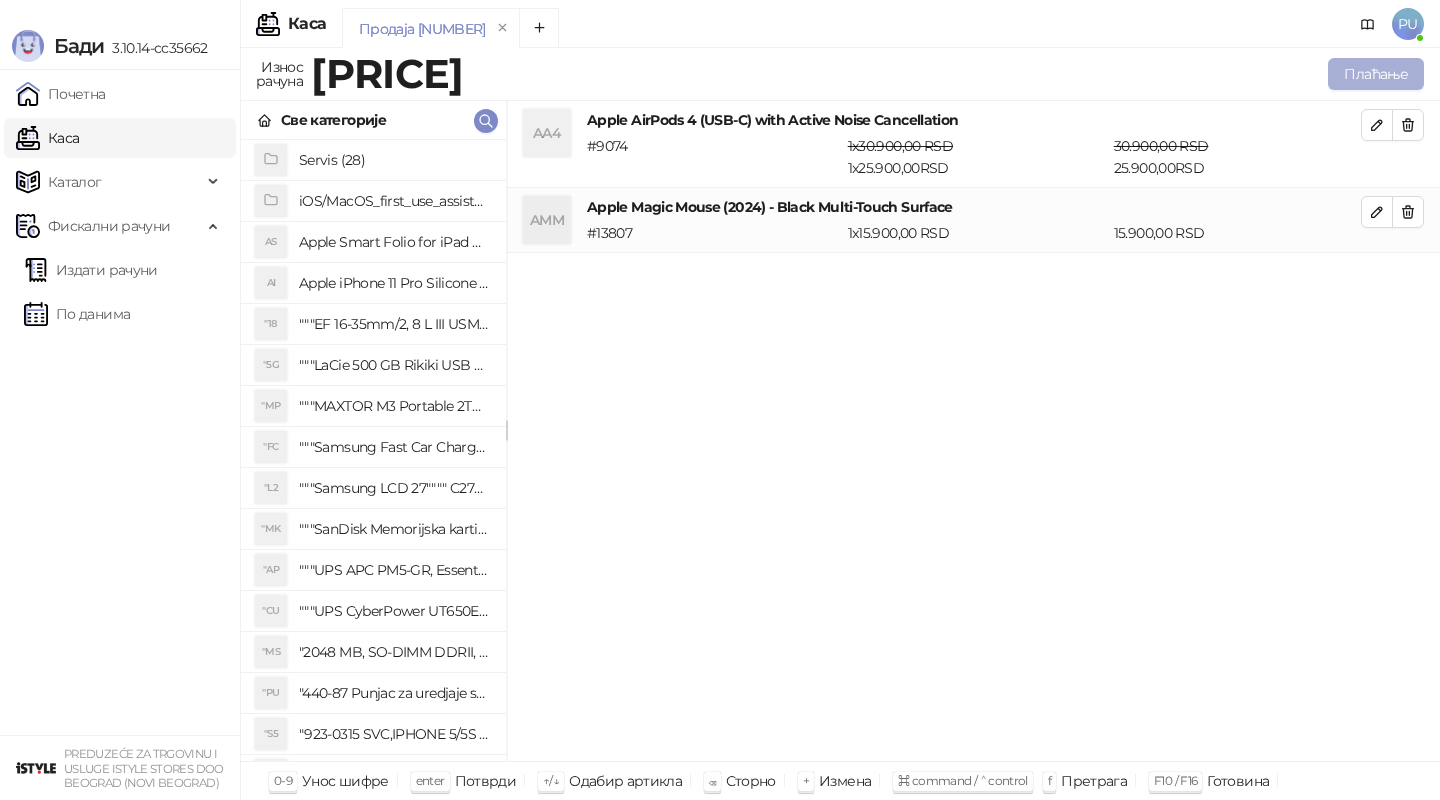 click on "Плаћање" at bounding box center (1376, 74) 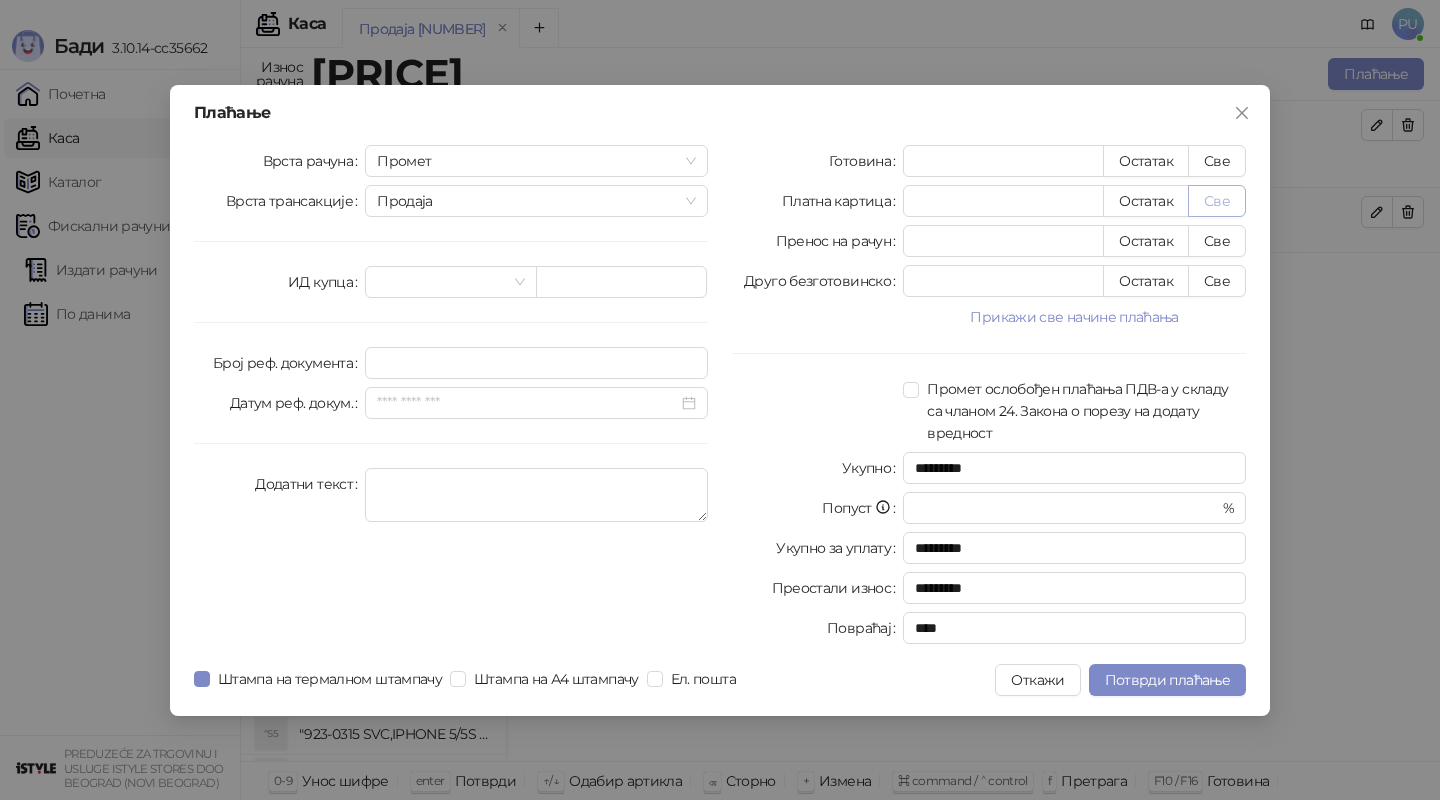 click on "Све" at bounding box center [1217, 201] 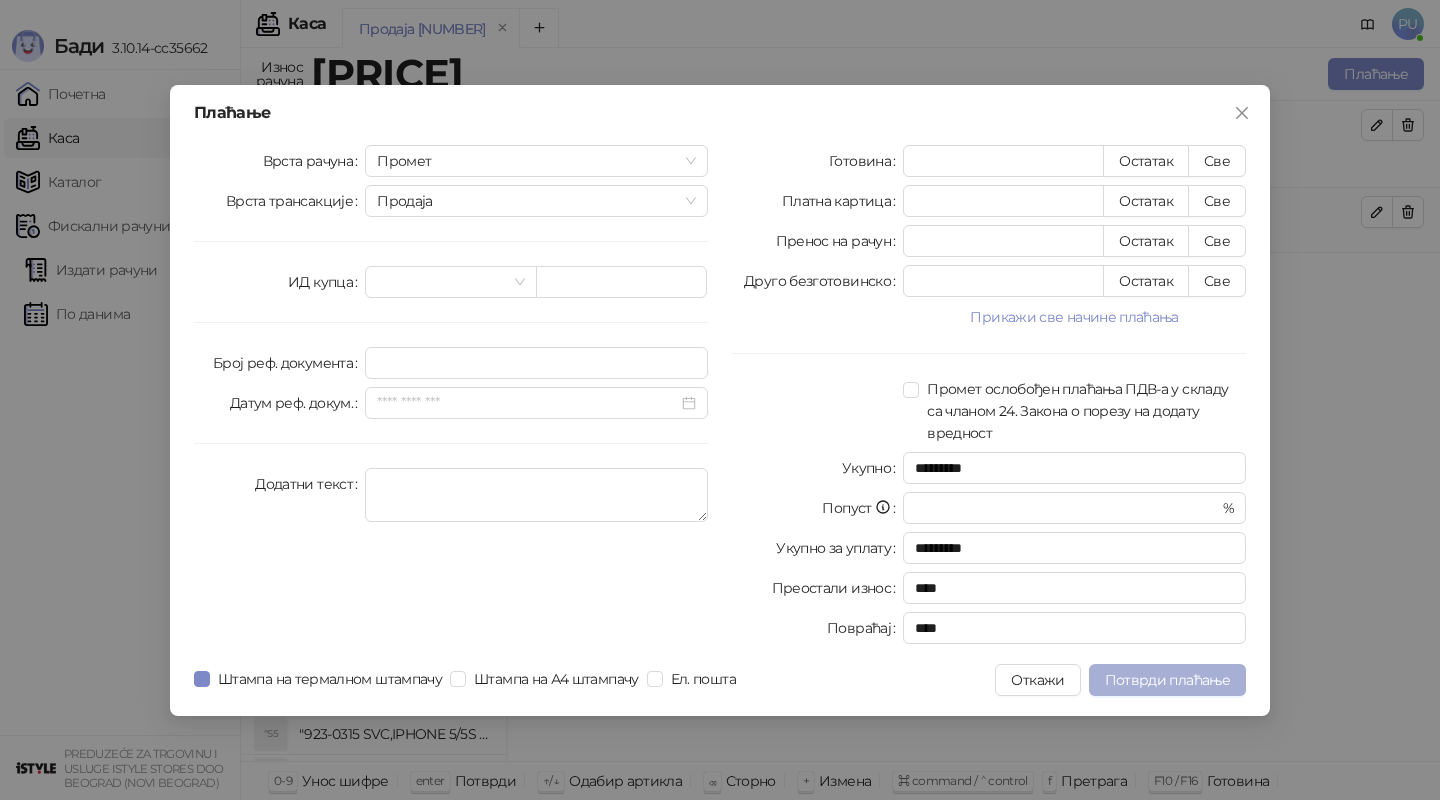 click on "Потврди плаћање" at bounding box center [1167, 680] 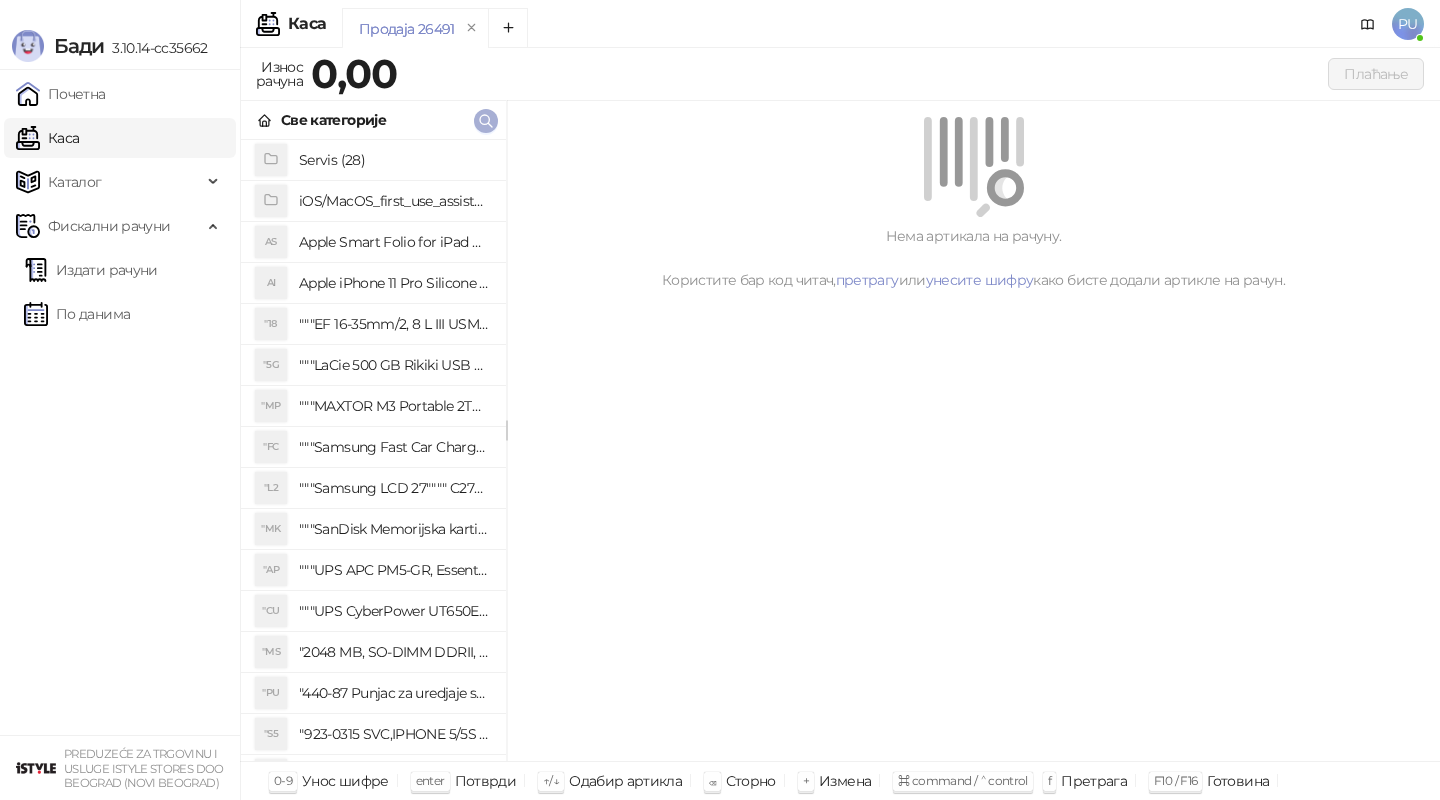 click 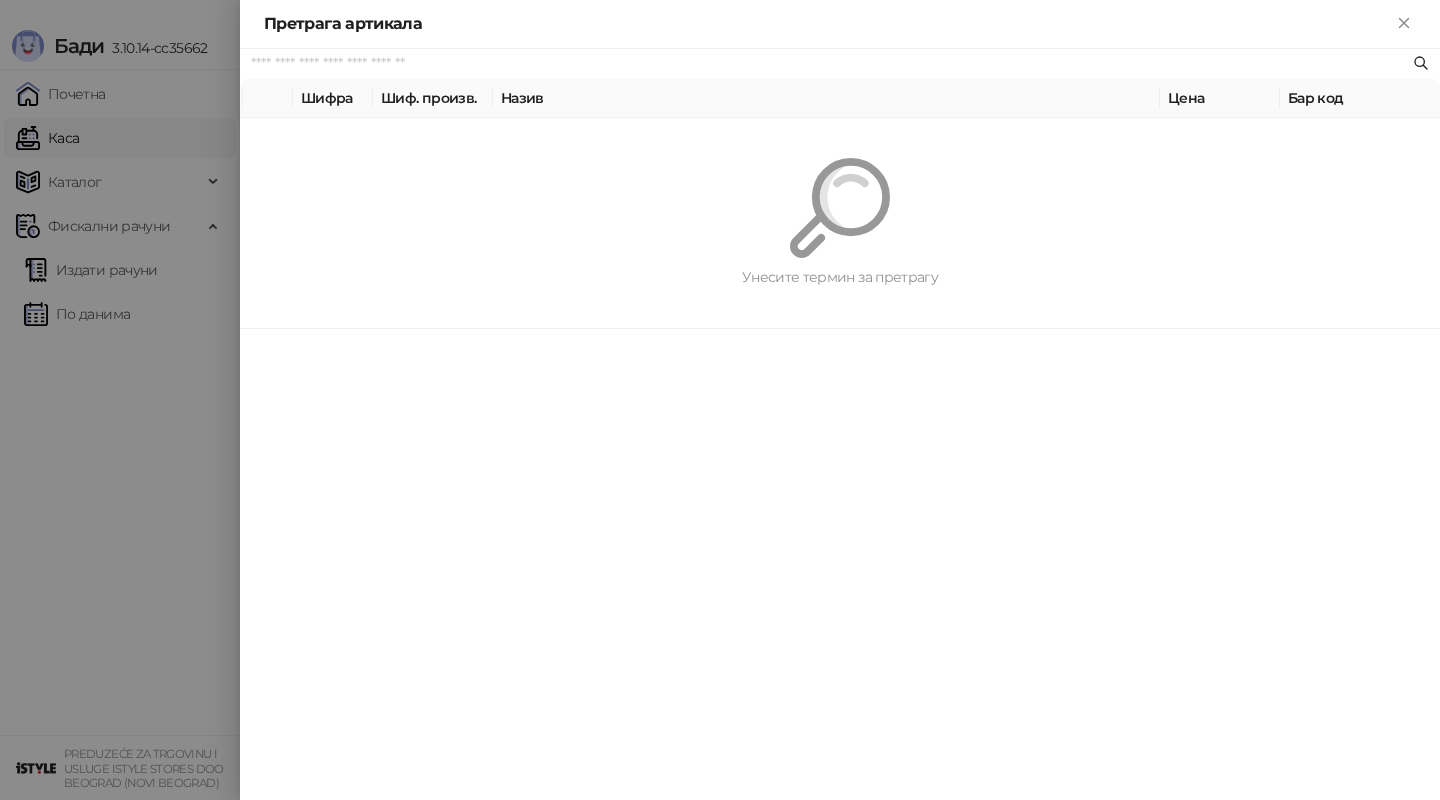 paste on "*********" 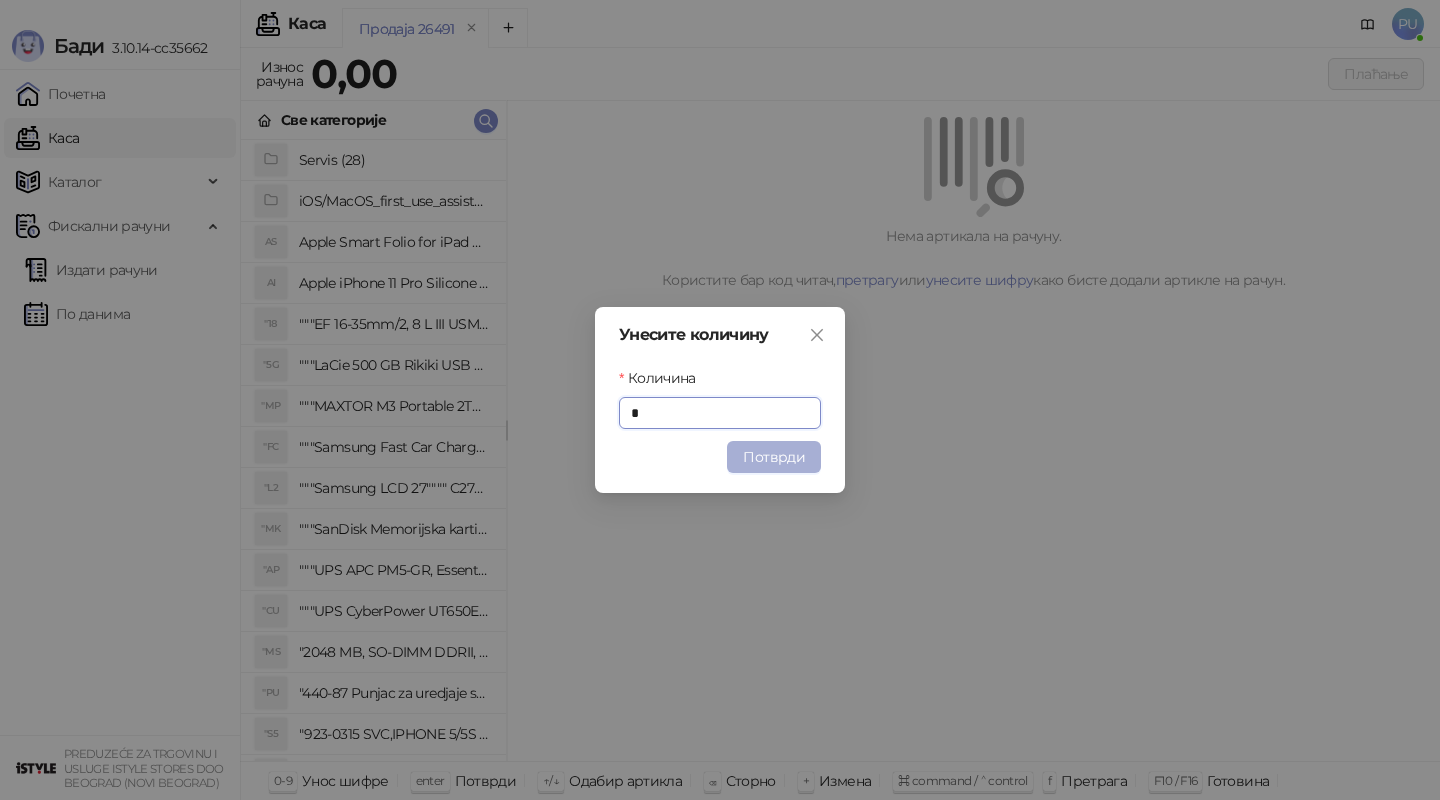 click on "Потврди" at bounding box center [774, 457] 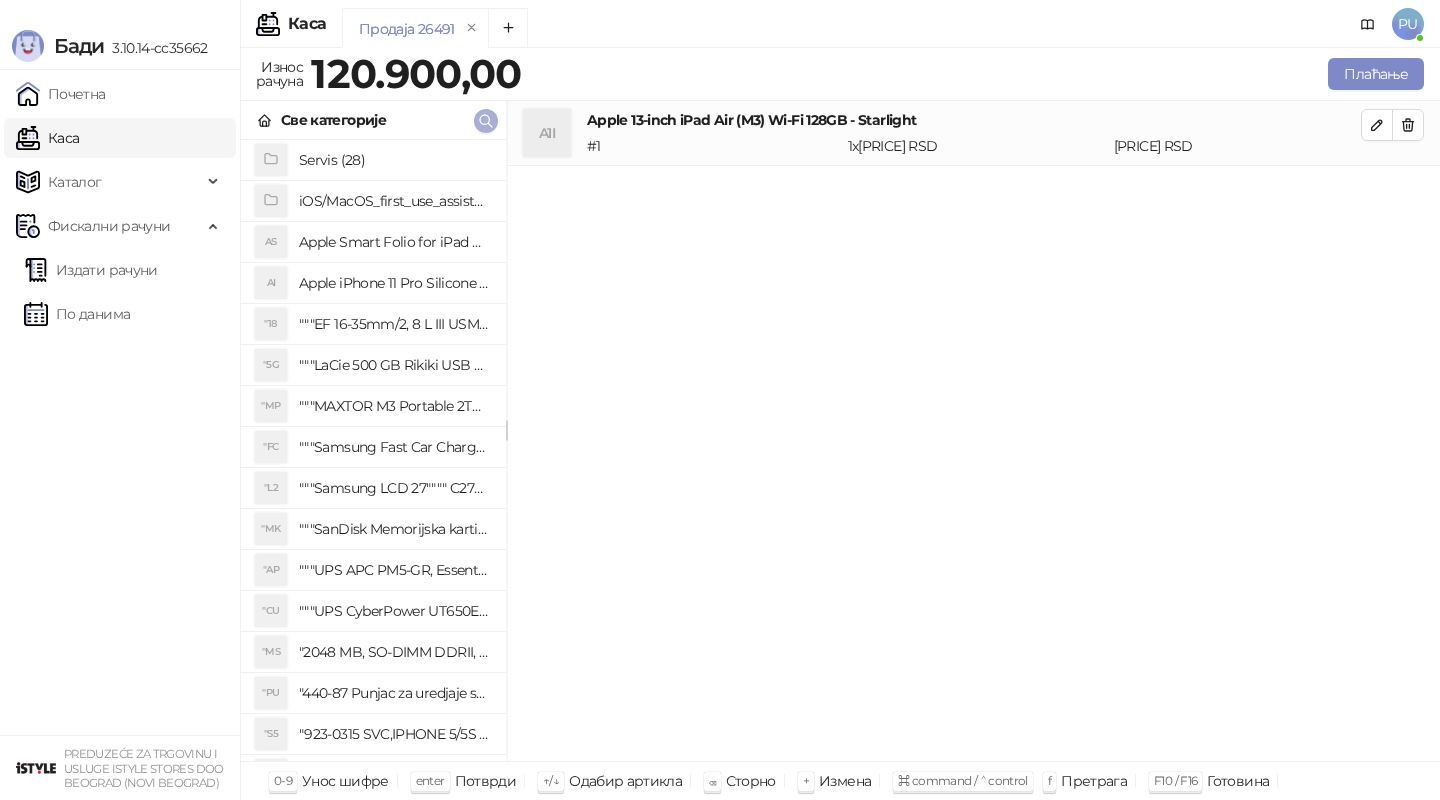 click 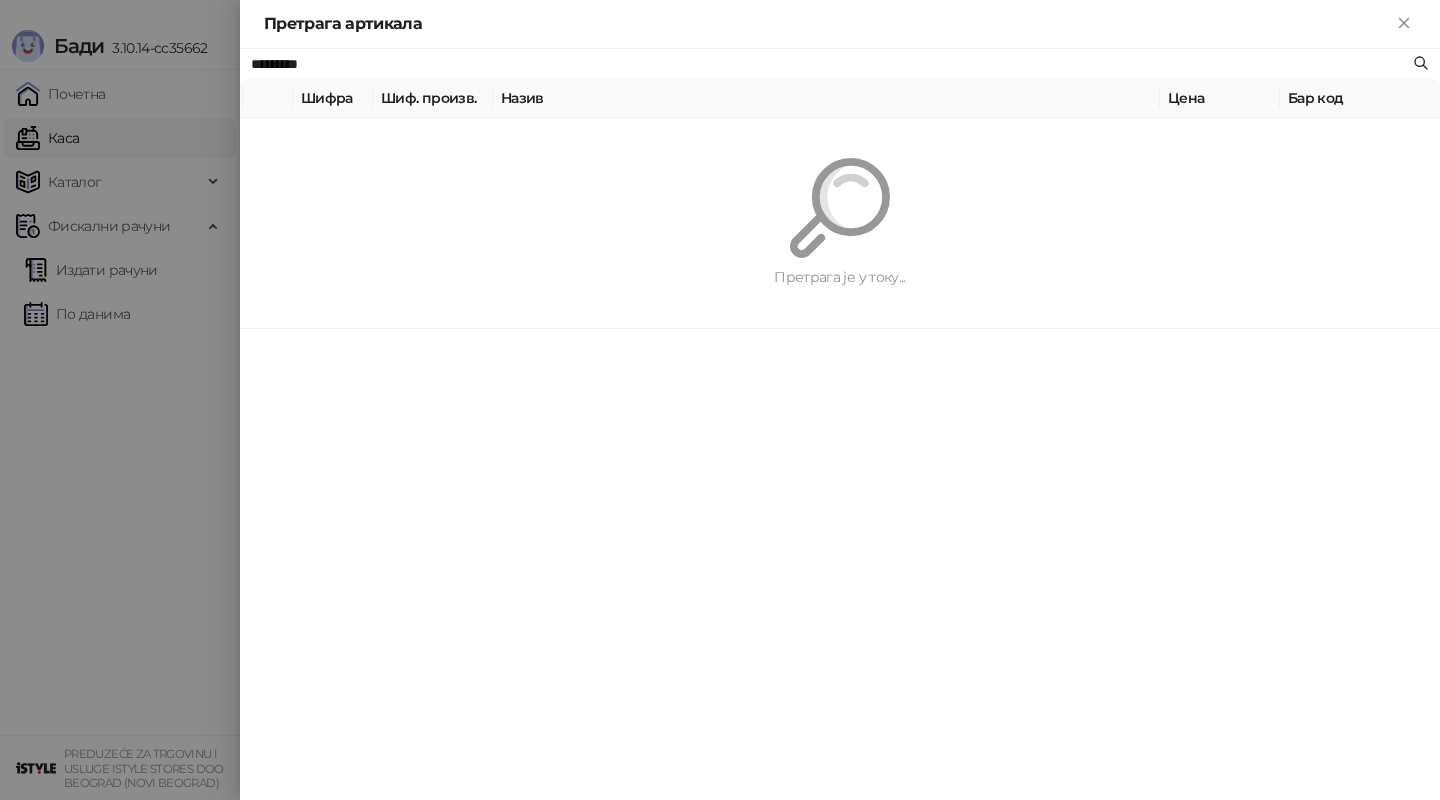 paste 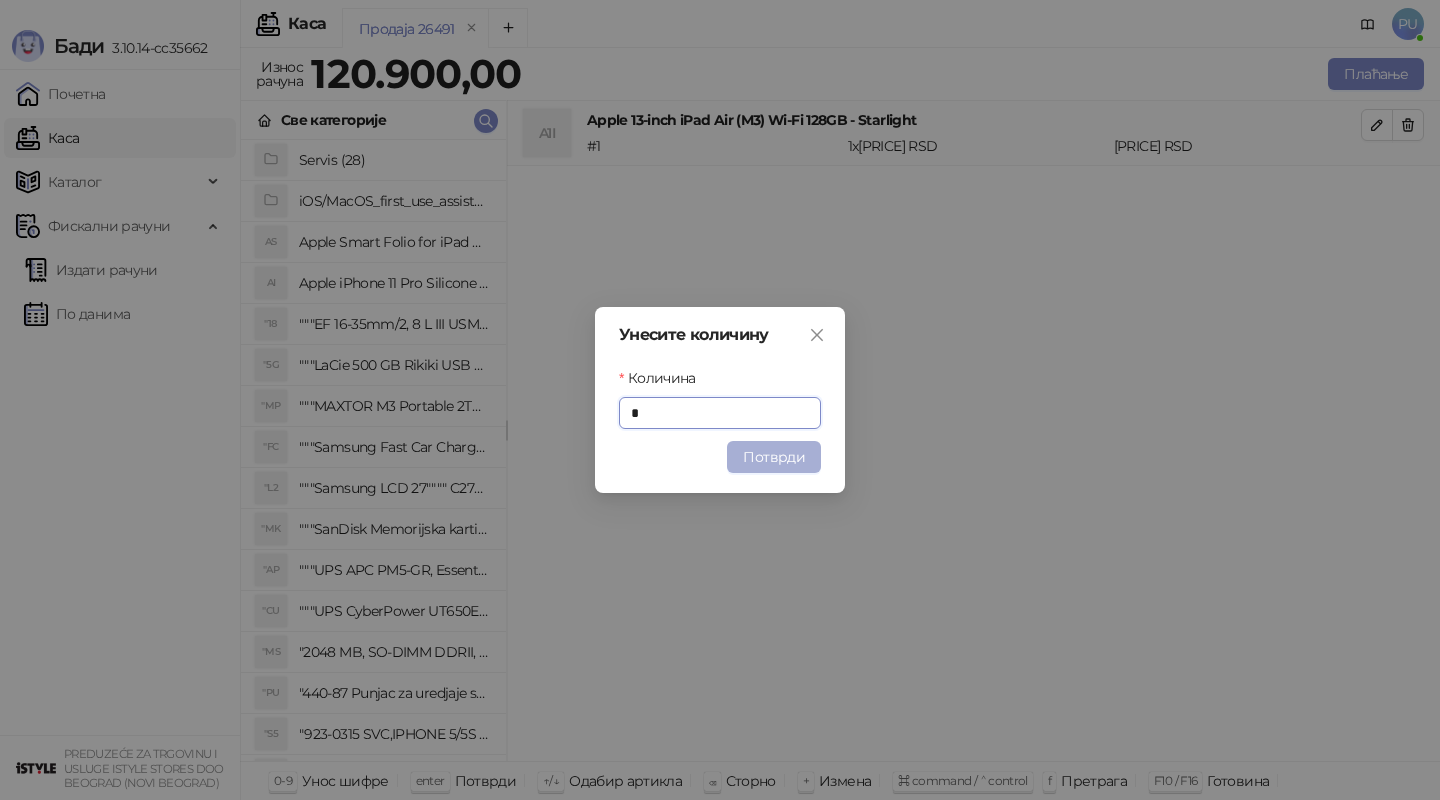 click on "Потврди" at bounding box center [774, 457] 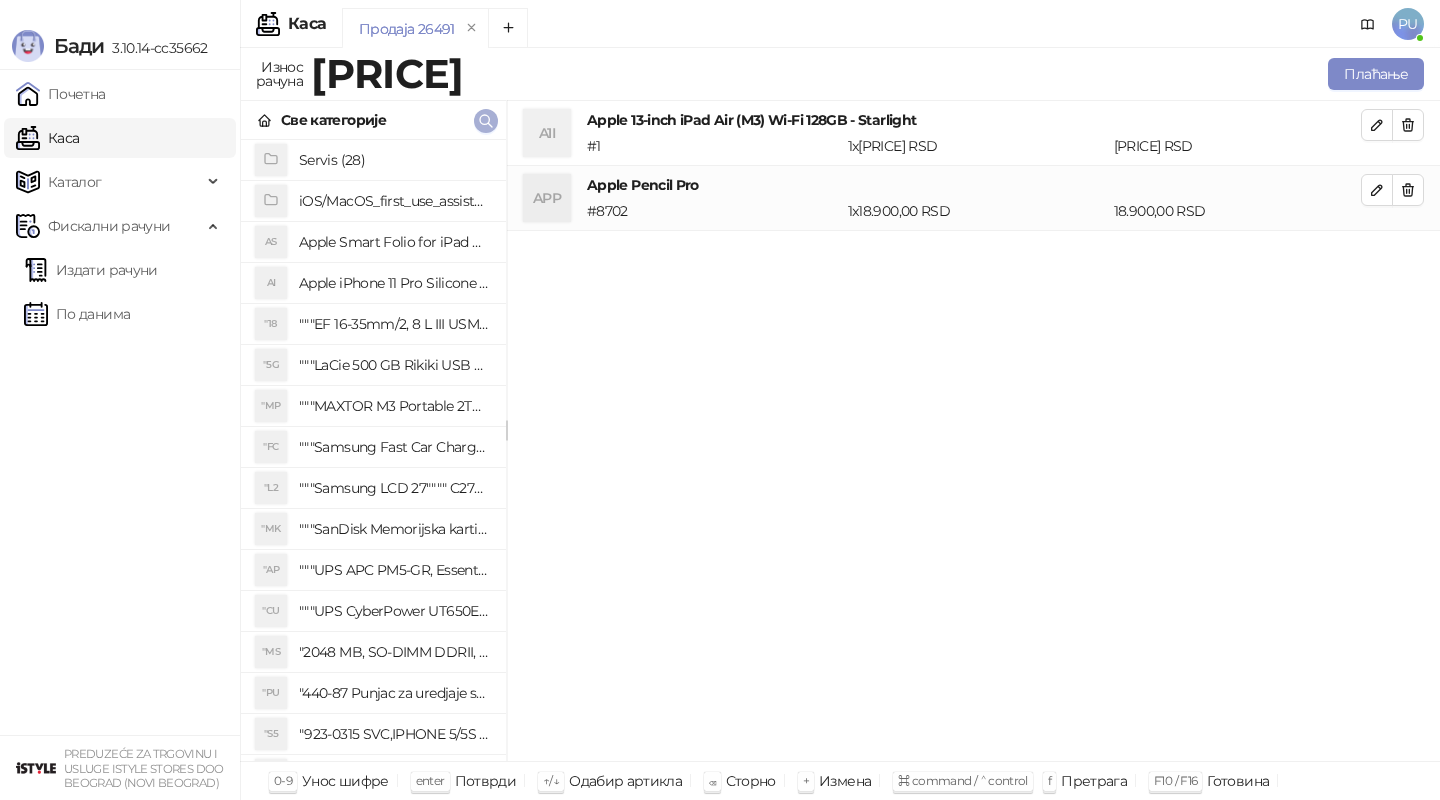 click 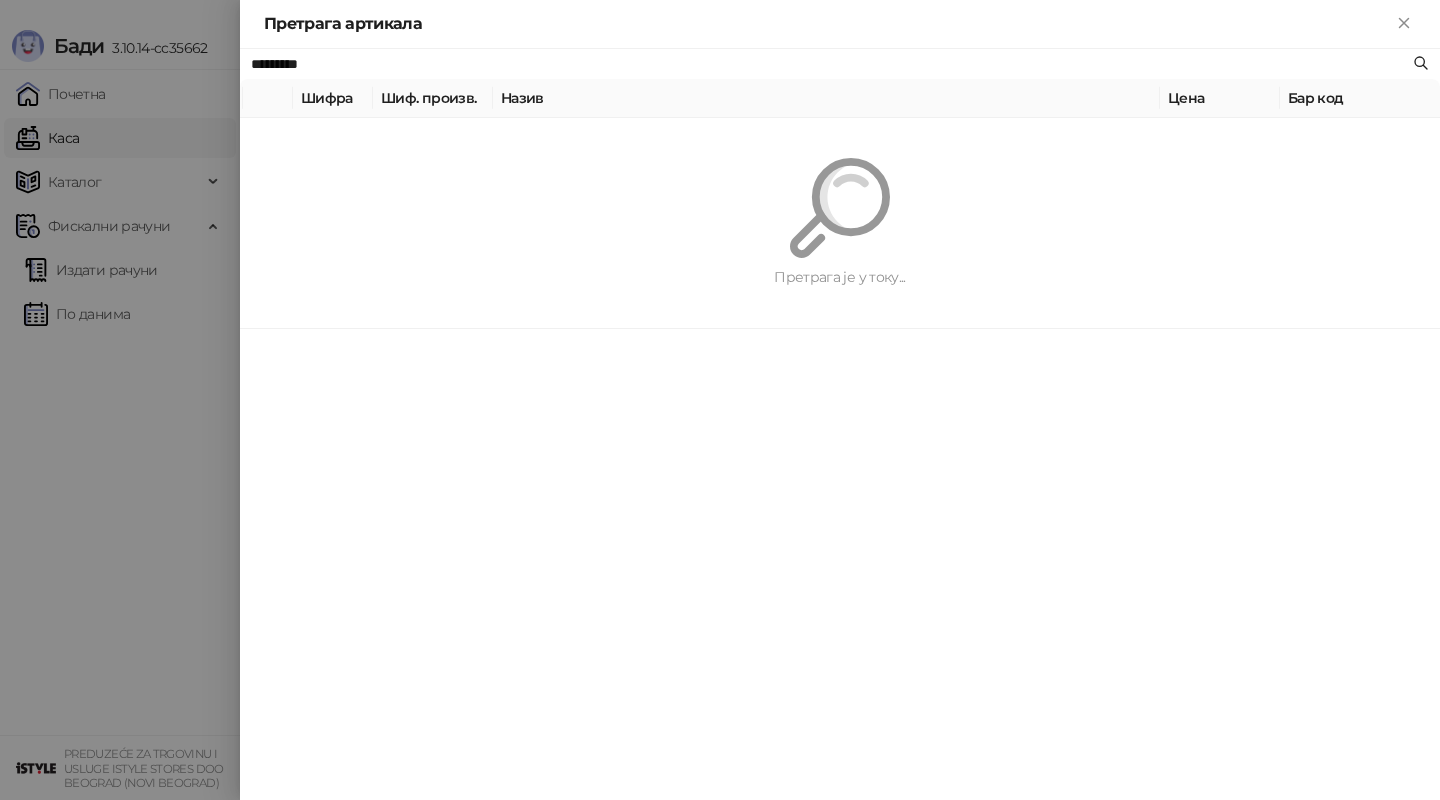 paste on "**********" 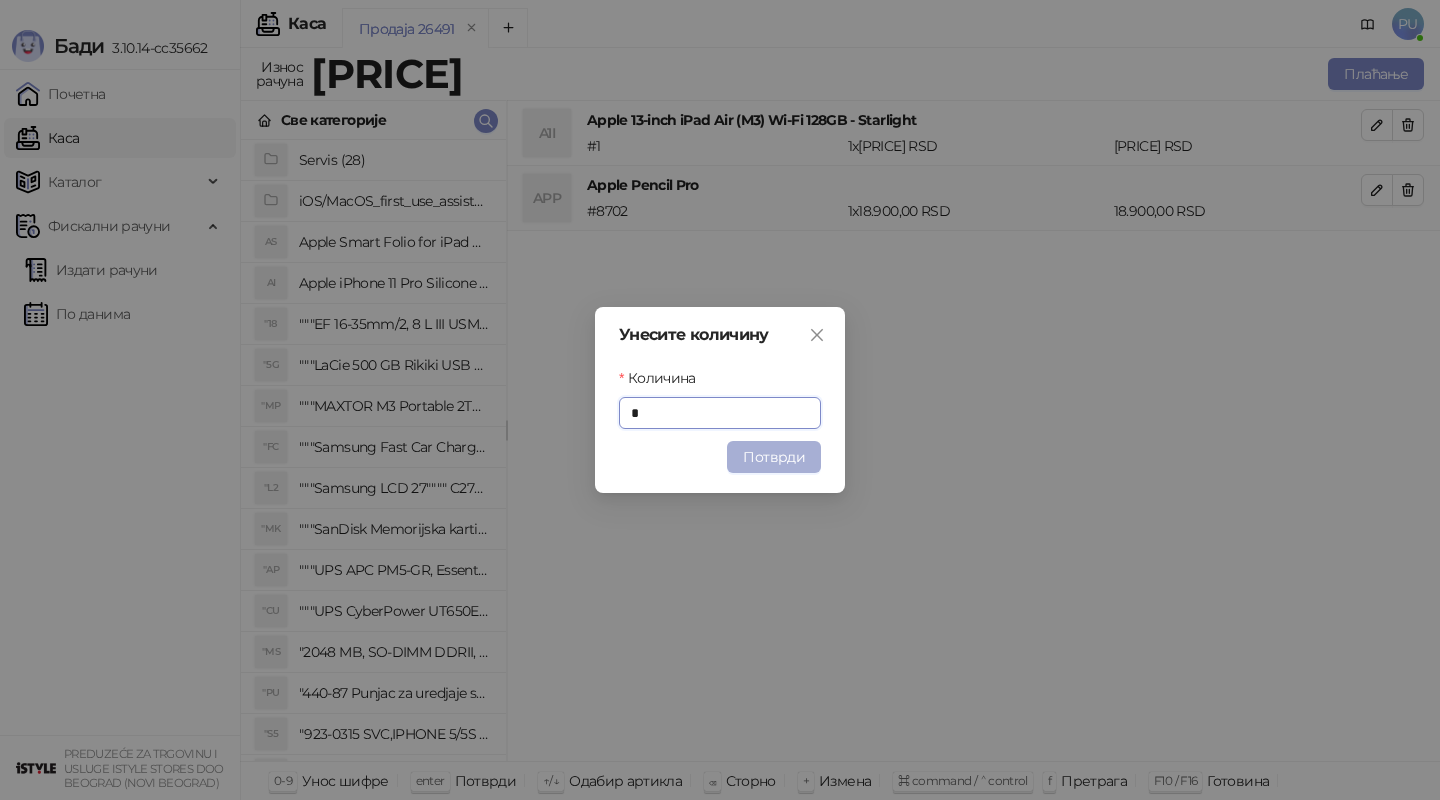 click on "Потврди" at bounding box center (774, 457) 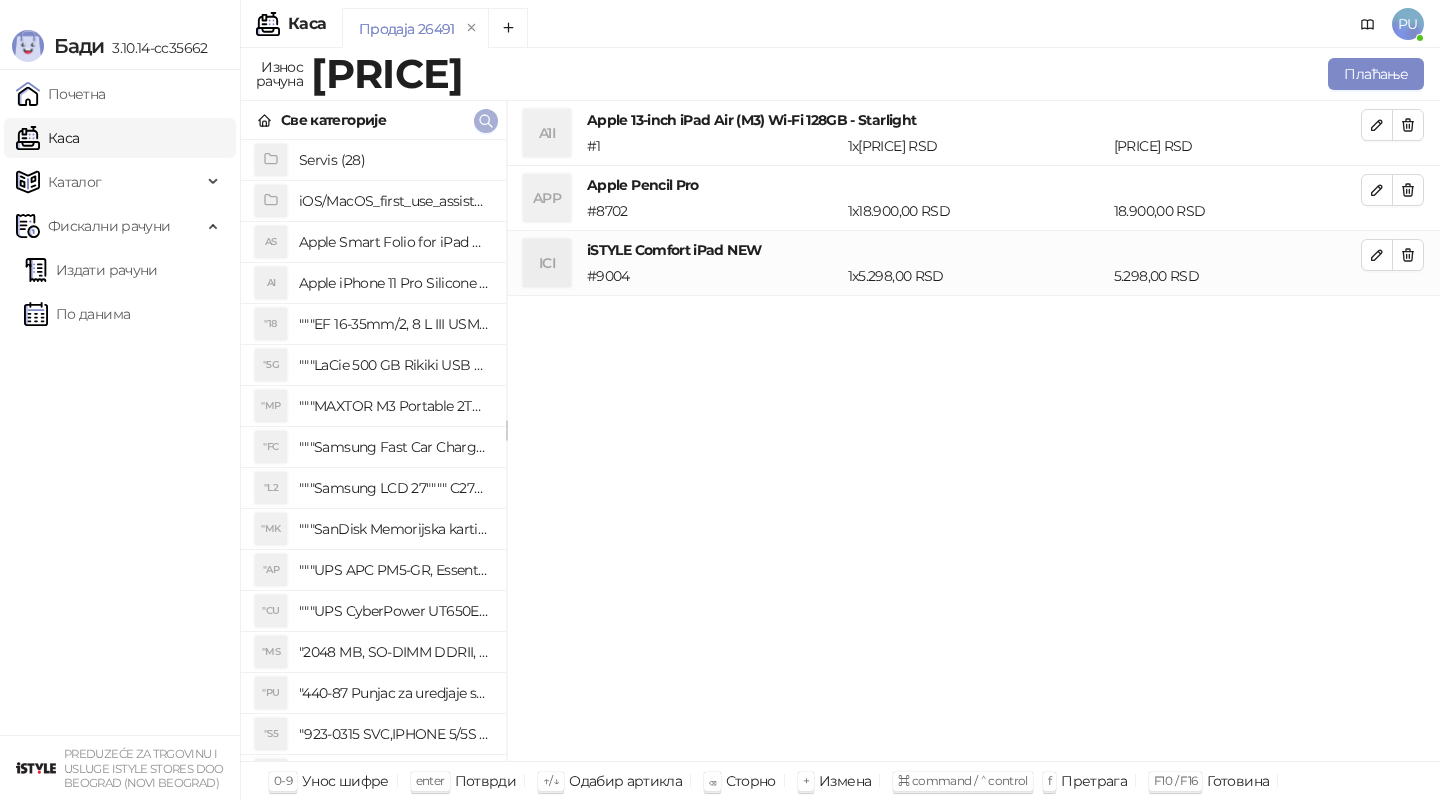 click 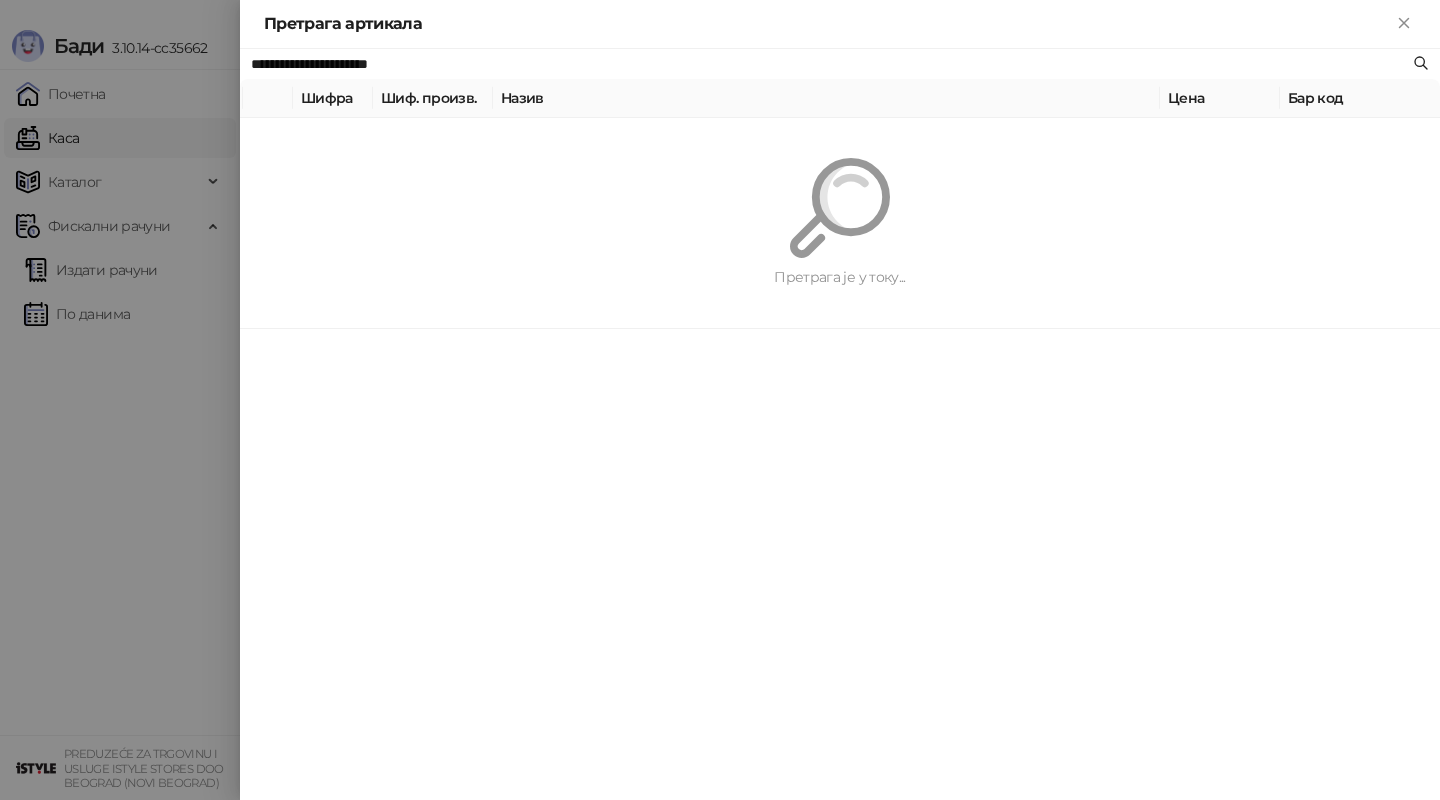 paste 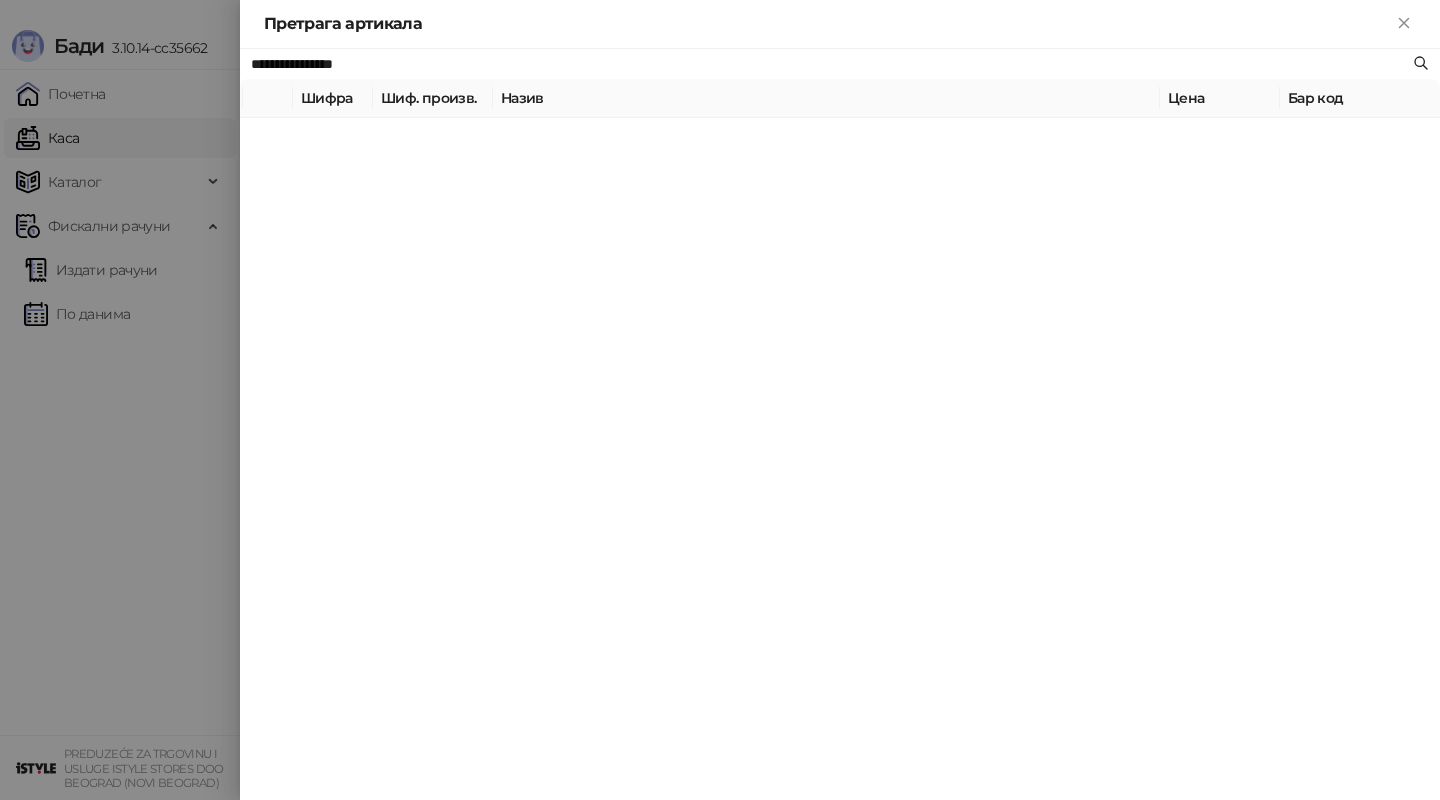 type on "**********" 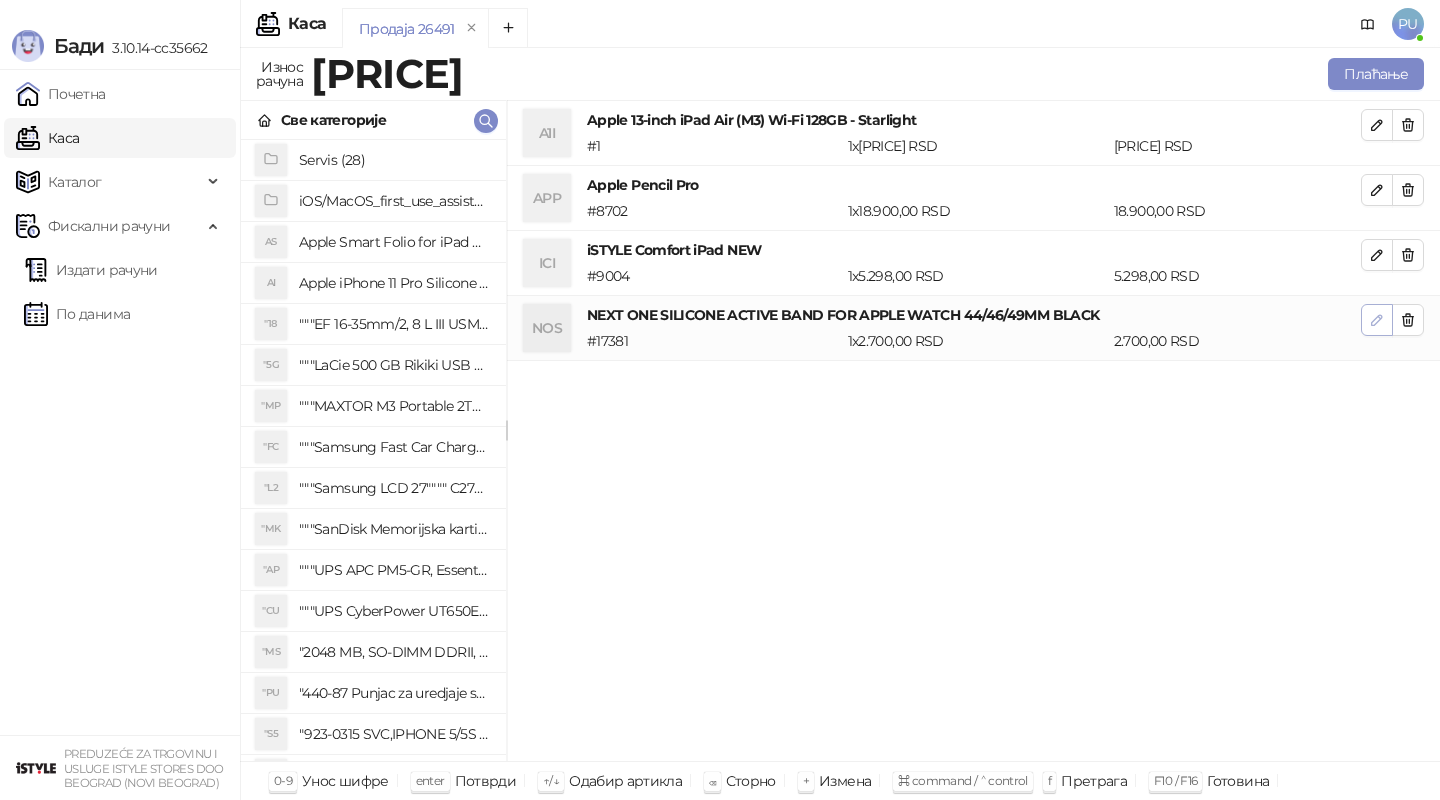 click at bounding box center [1377, 320] 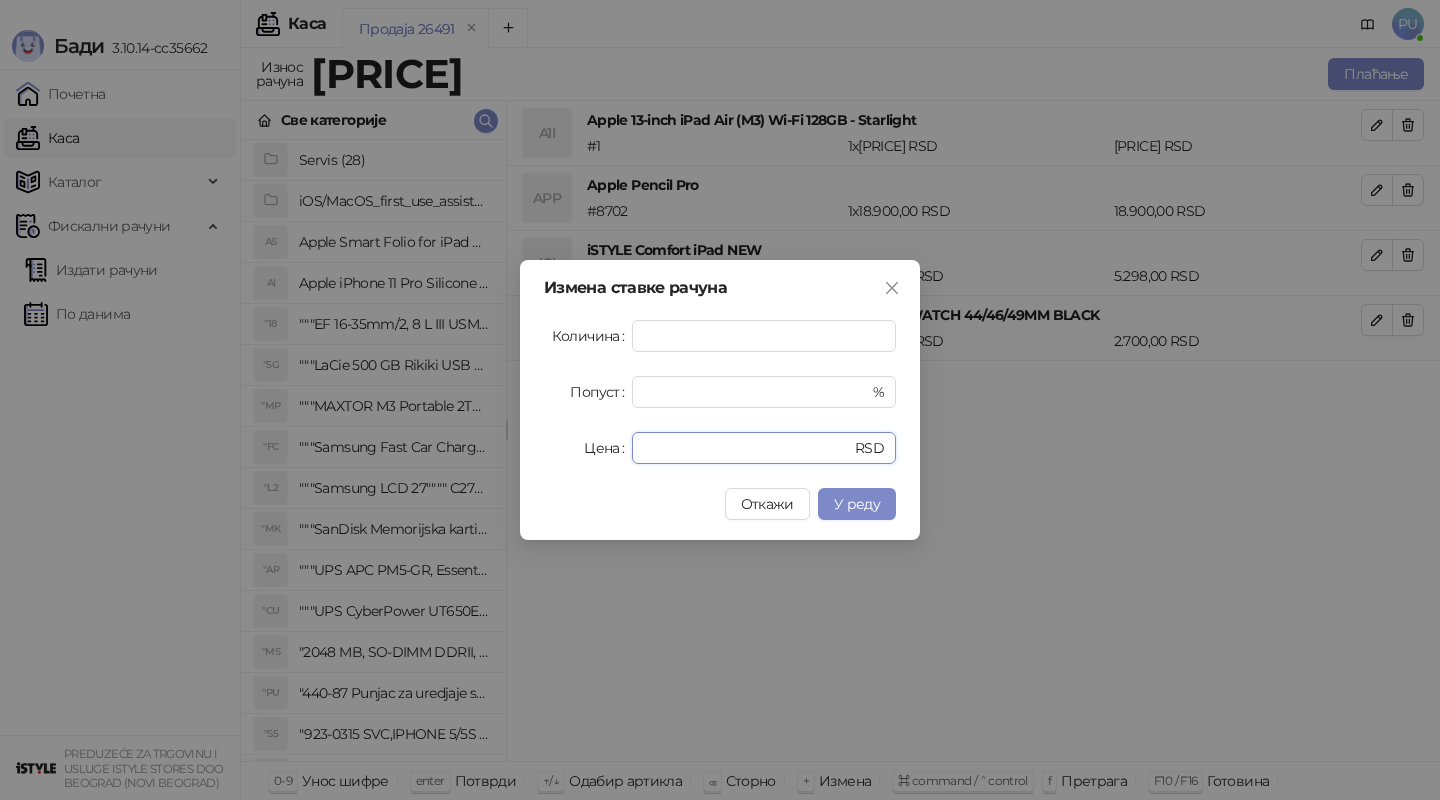 drag, startPoint x: 649, startPoint y: 448, endPoint x: 535, endPoint y: 439, distance: 114.35471 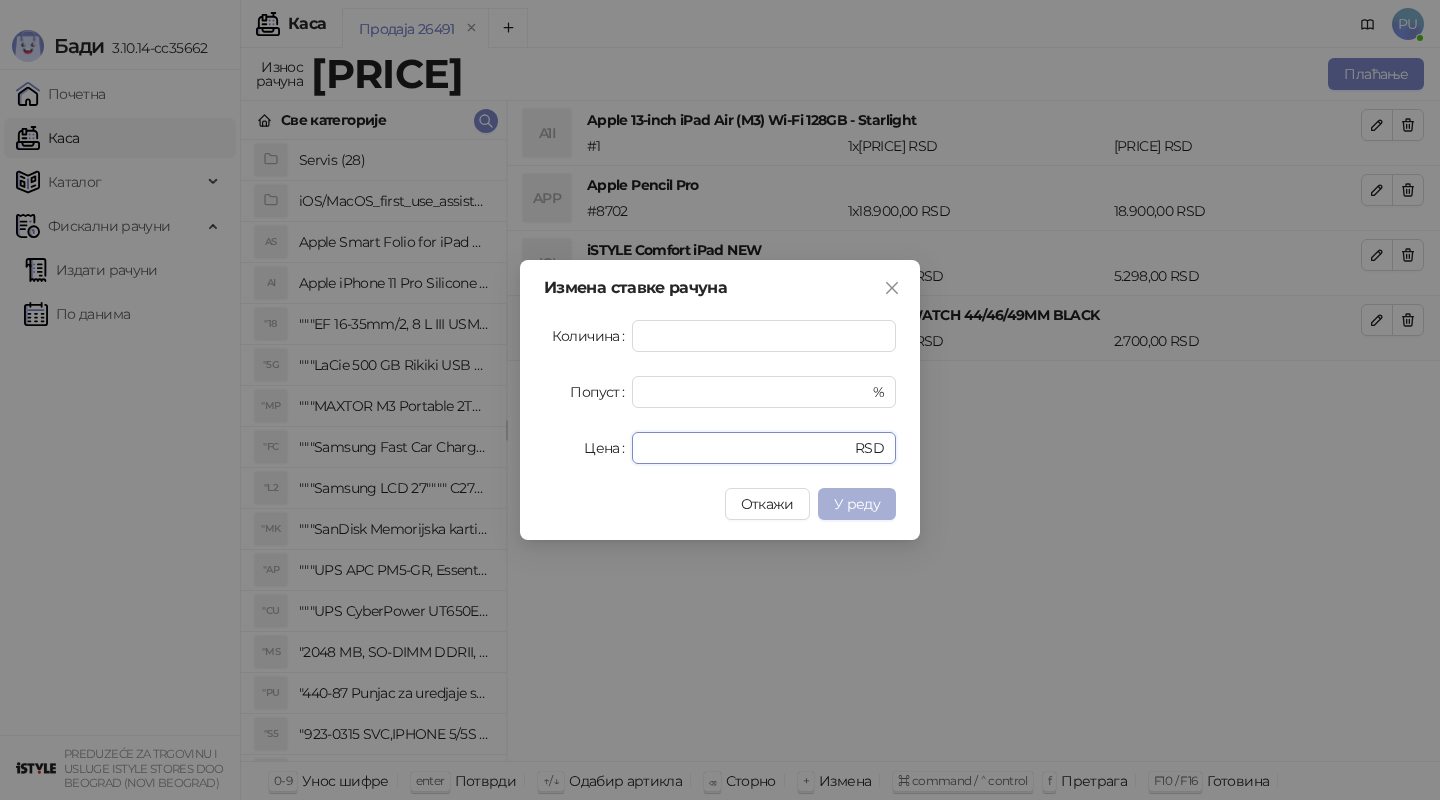type on "*" 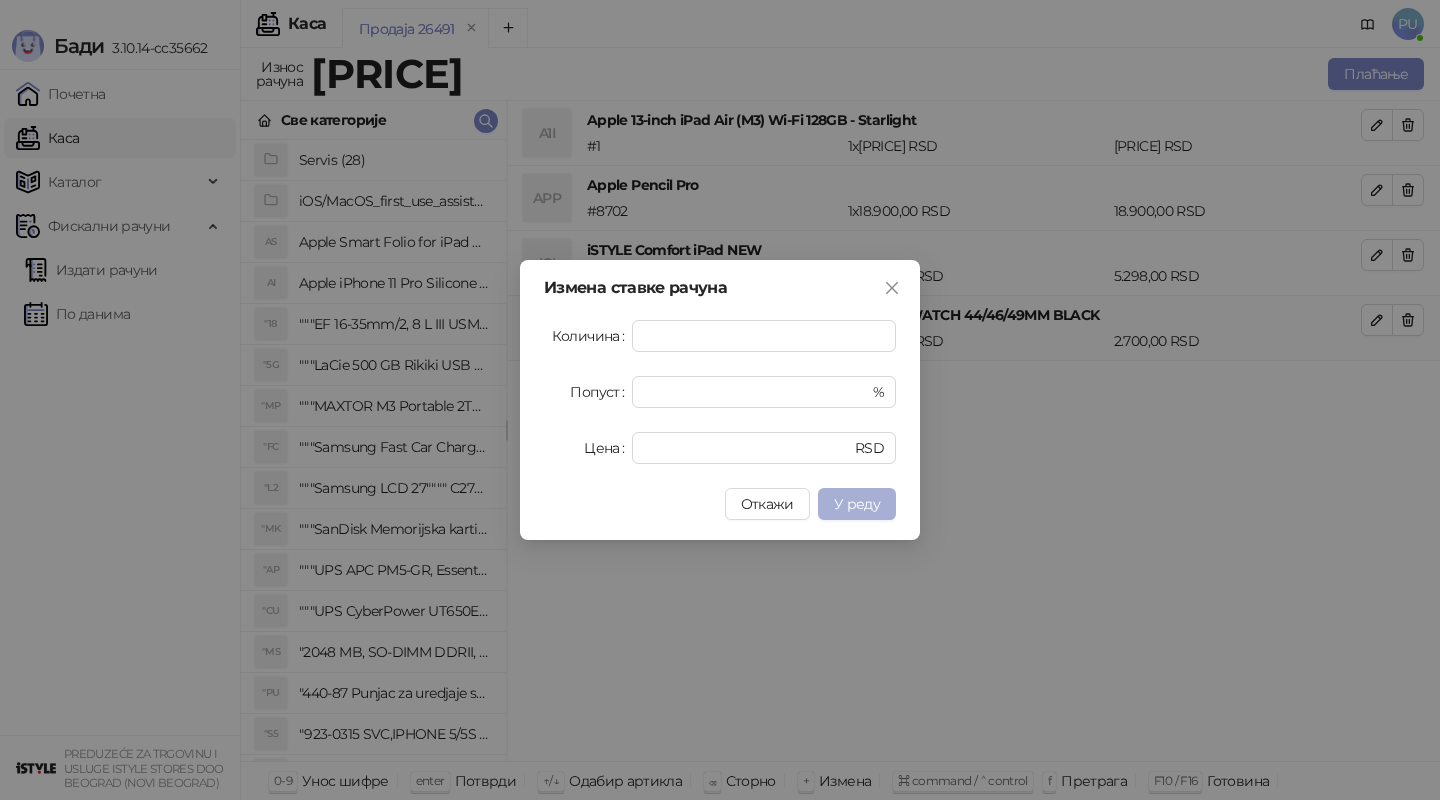 click on "У реду" at bounding box center [857, 504] 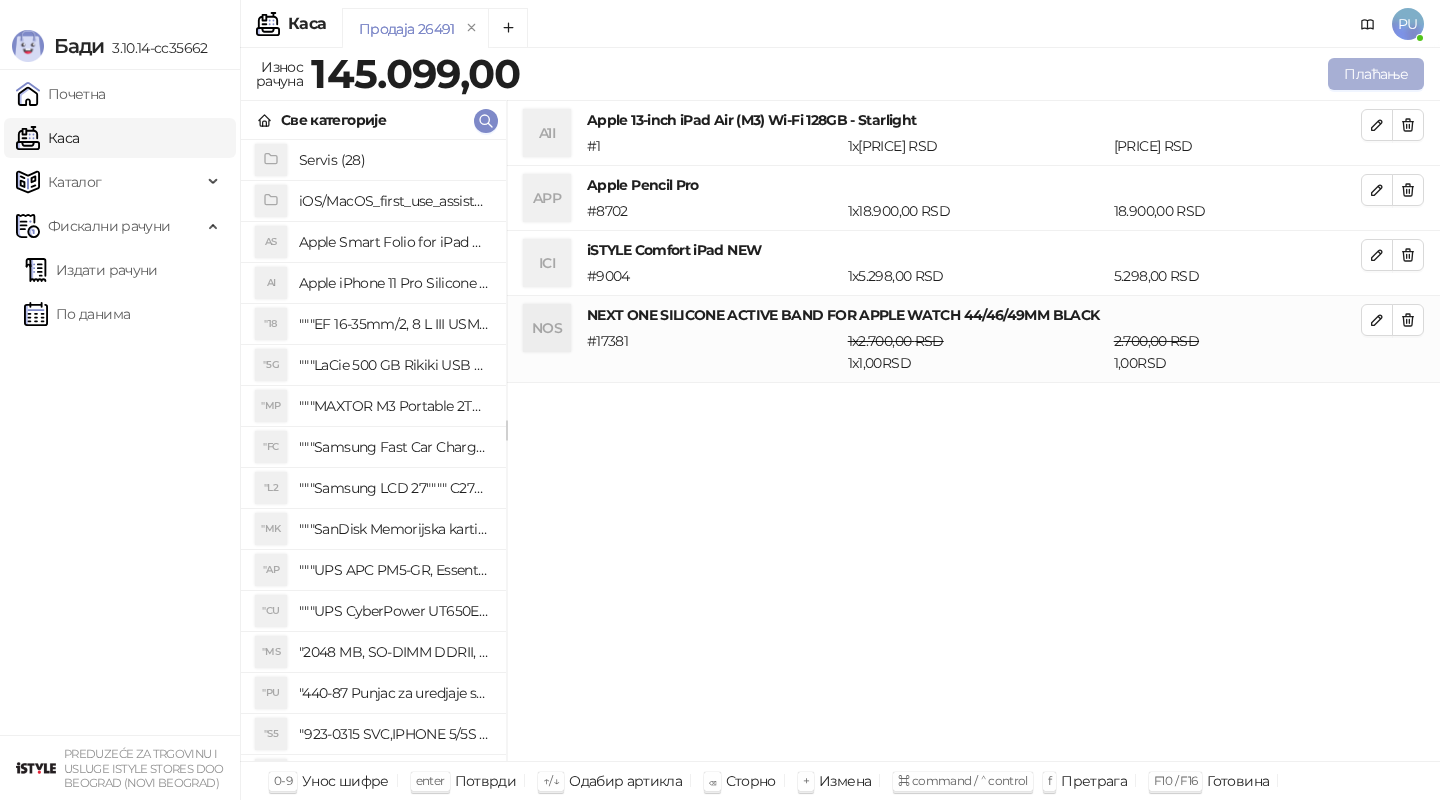click on "Плаћање" at bounding box center [1376, 74] 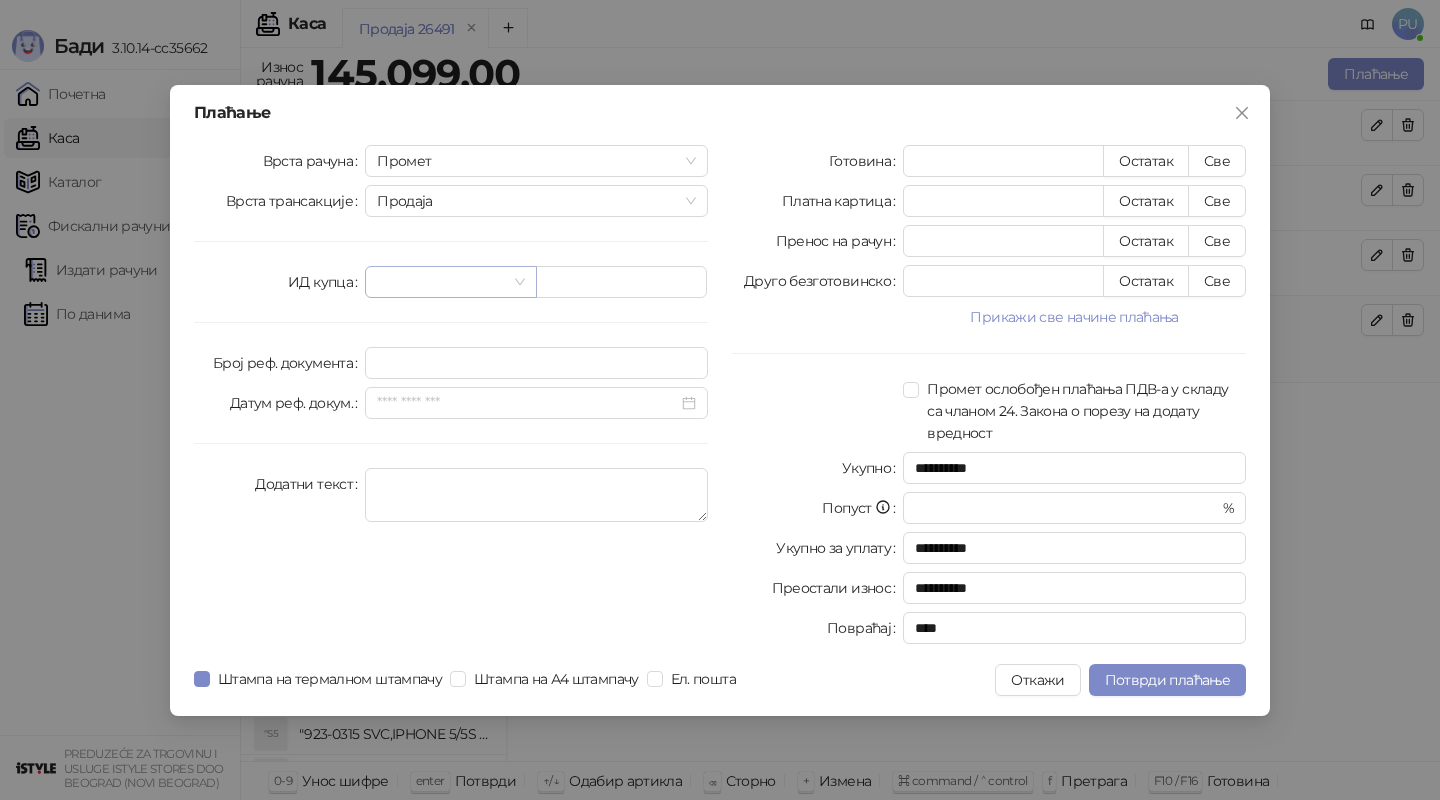 click at bounding box center (450, 282) 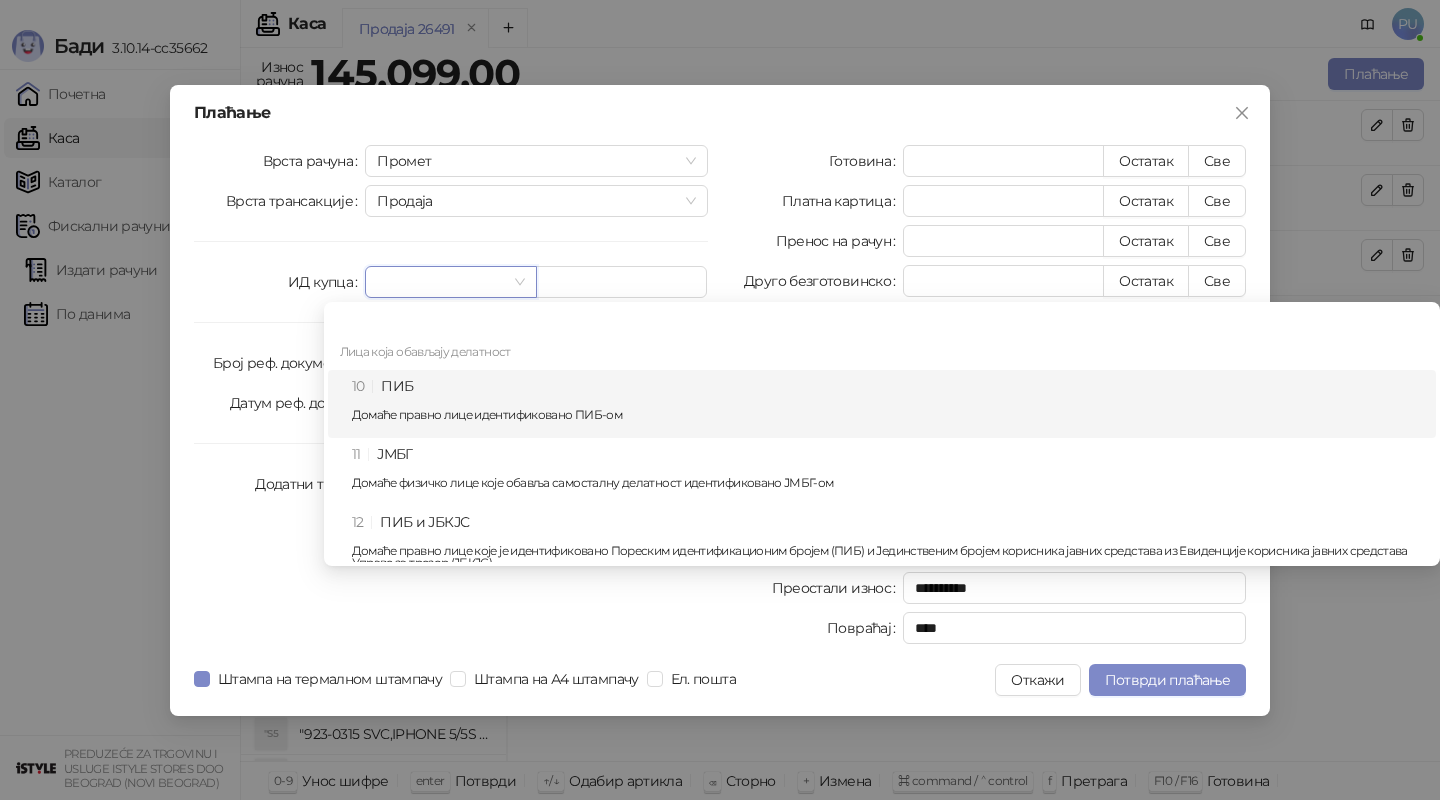 click on "10 ПИБ Домаће правно лице идентификовано ПИБ-ом" at bounding box center (888, 404) 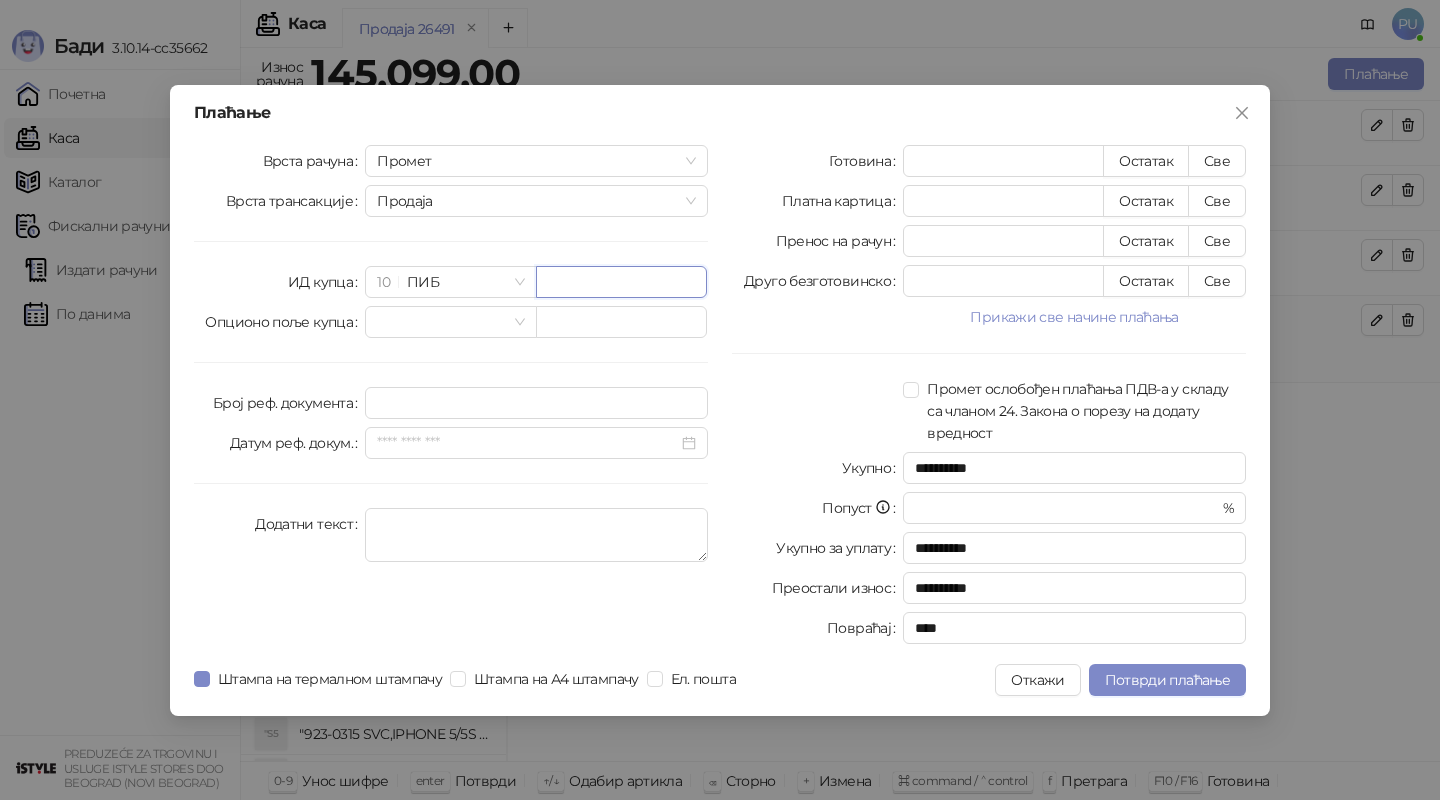 paste on "*********" 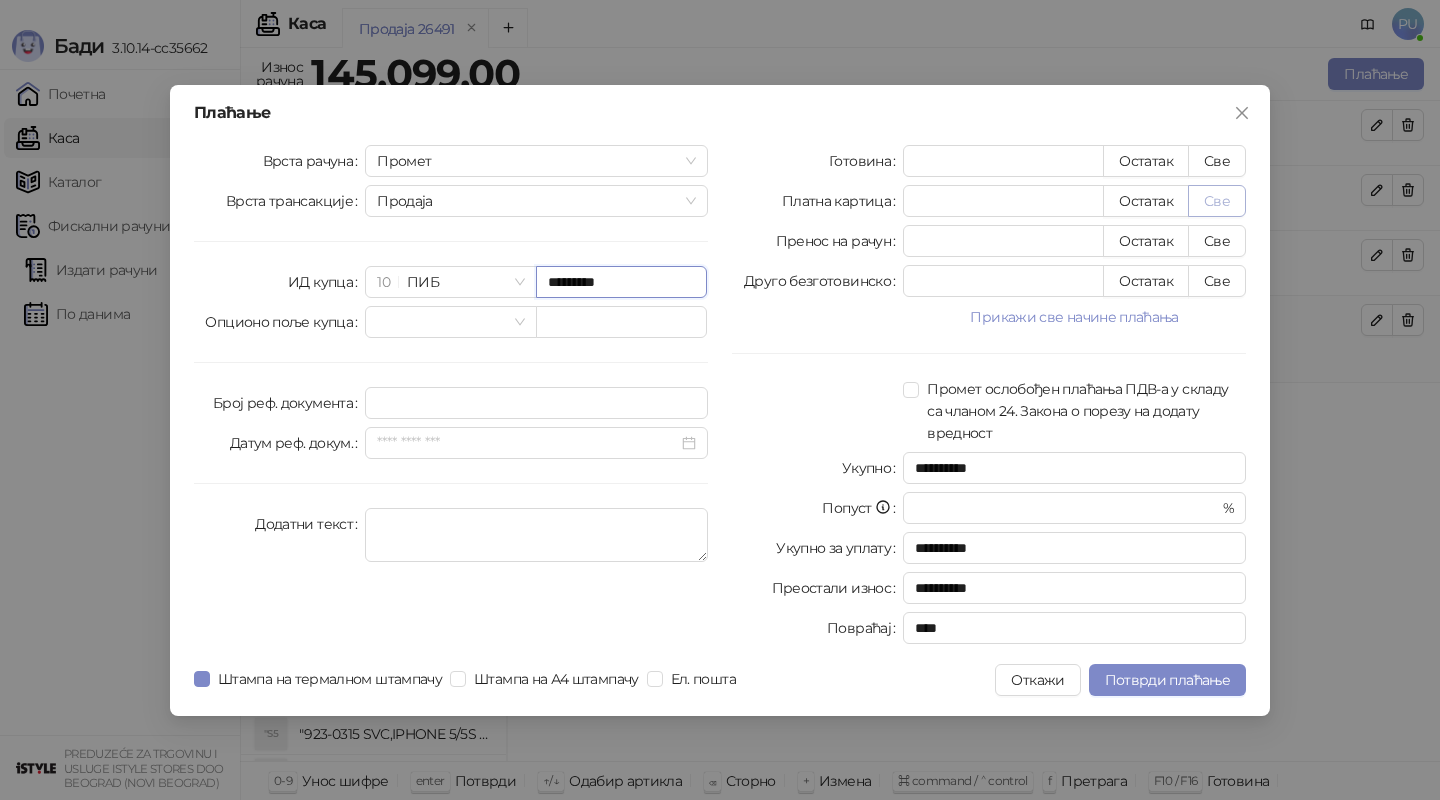 type on "*********" 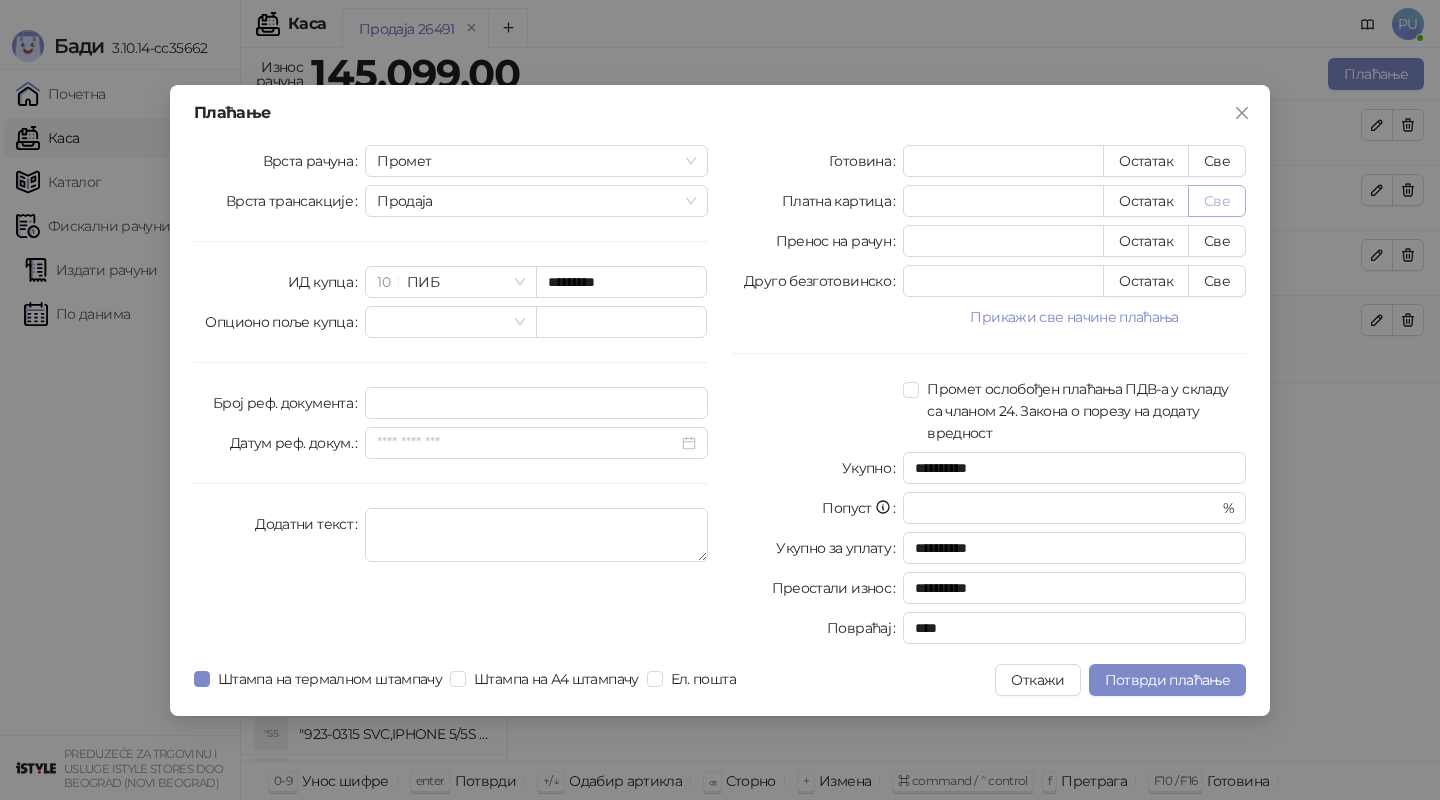 click on "Све" at bounding box center (1217, 201) 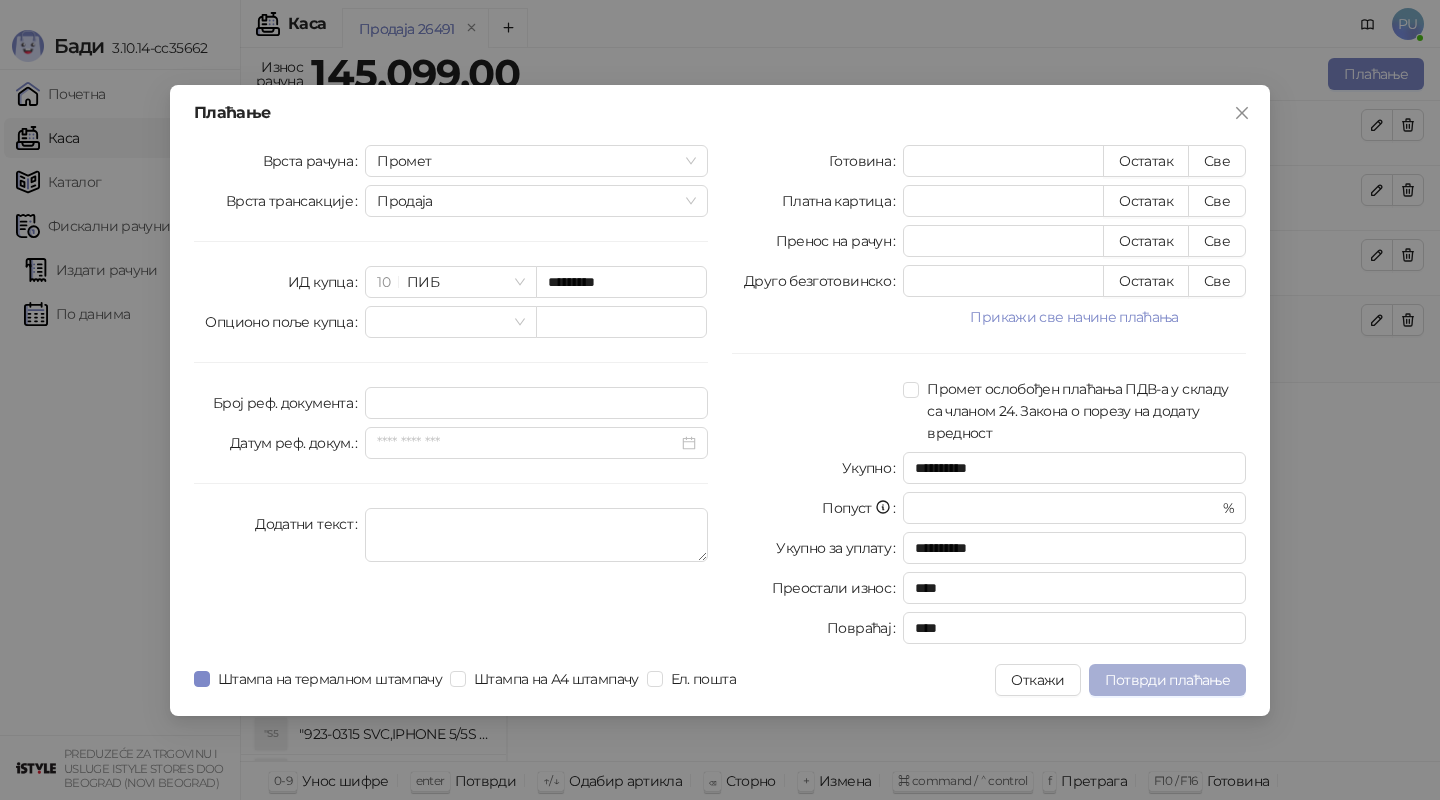 click on "Потврди плаћање" at bounding box center (1167, 680) 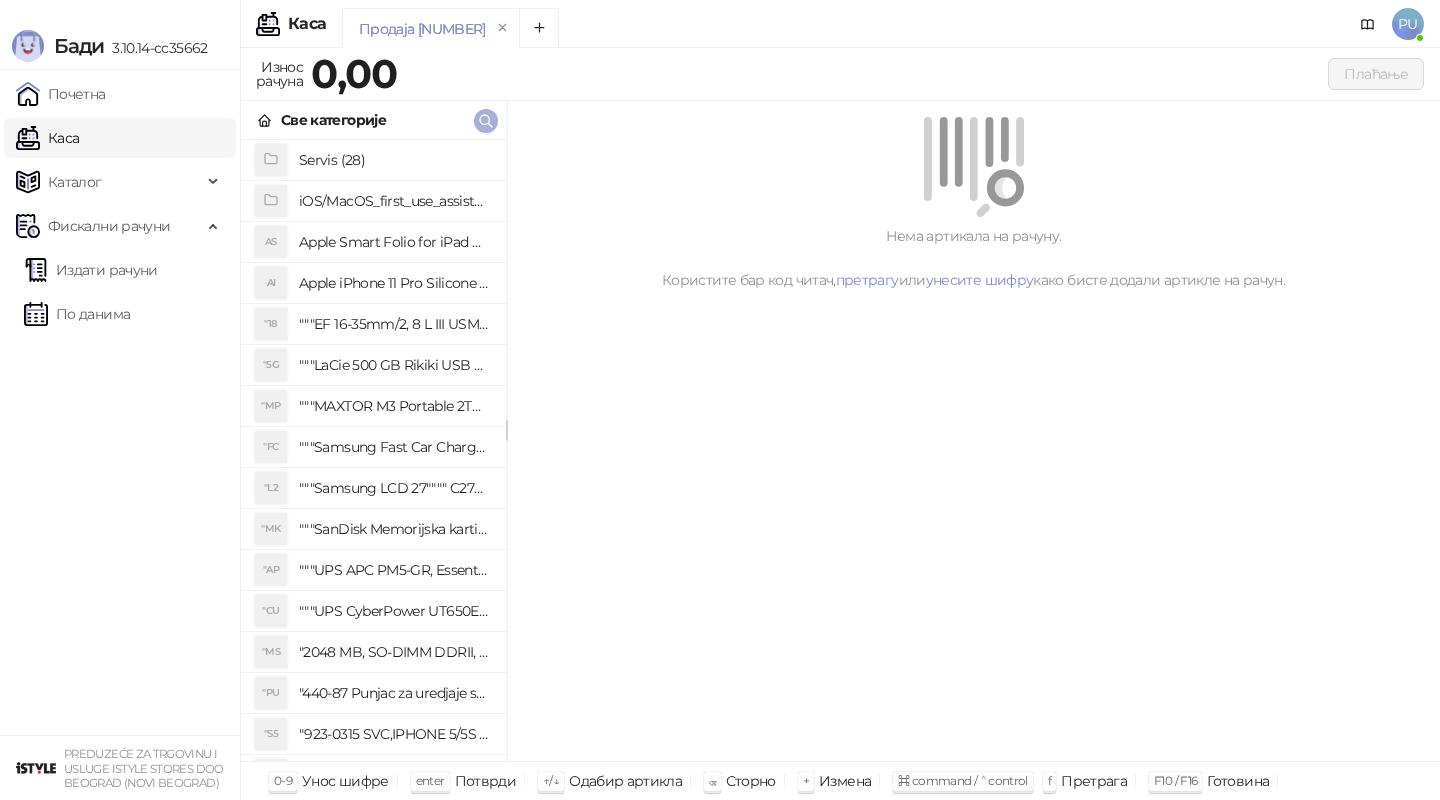 click 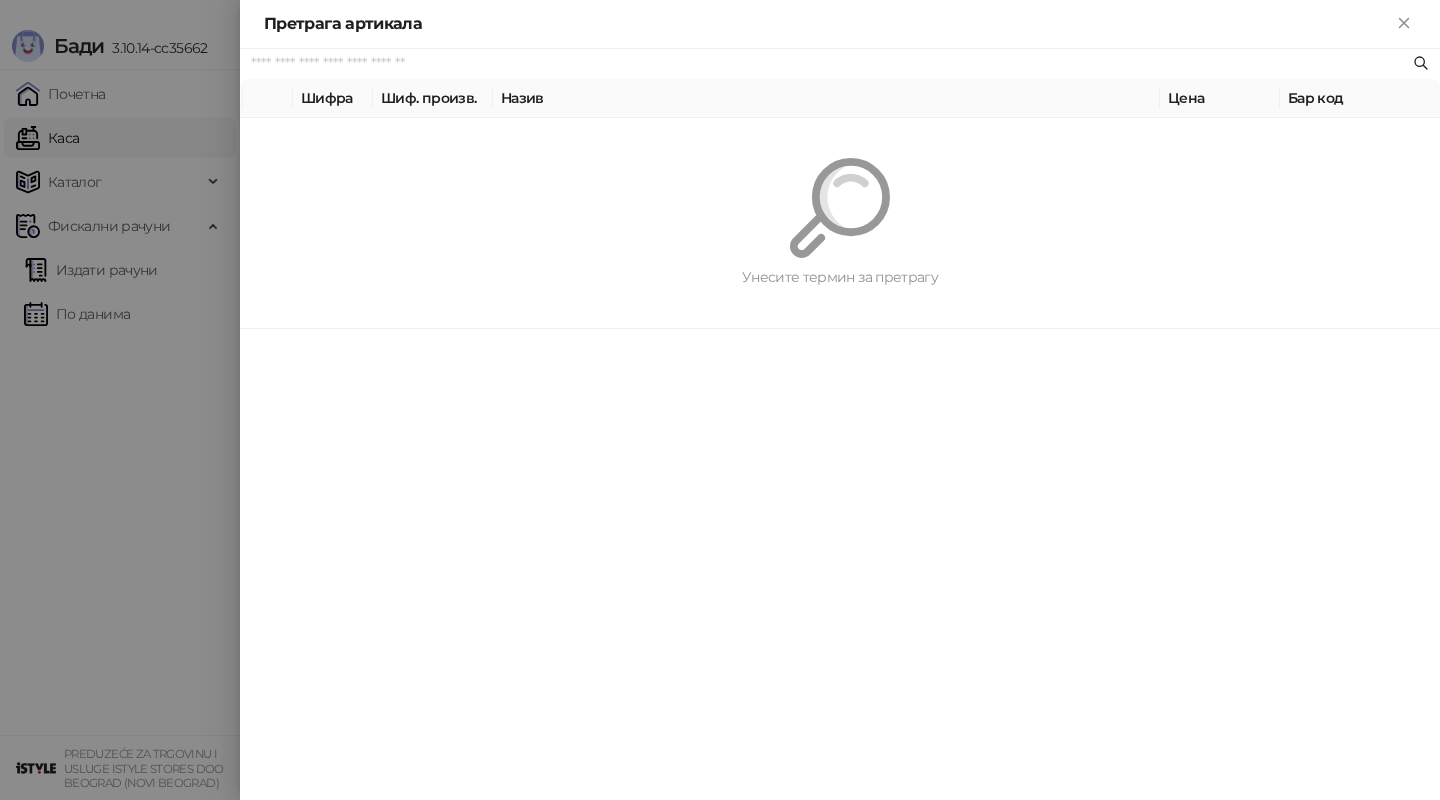 paste on "**********" 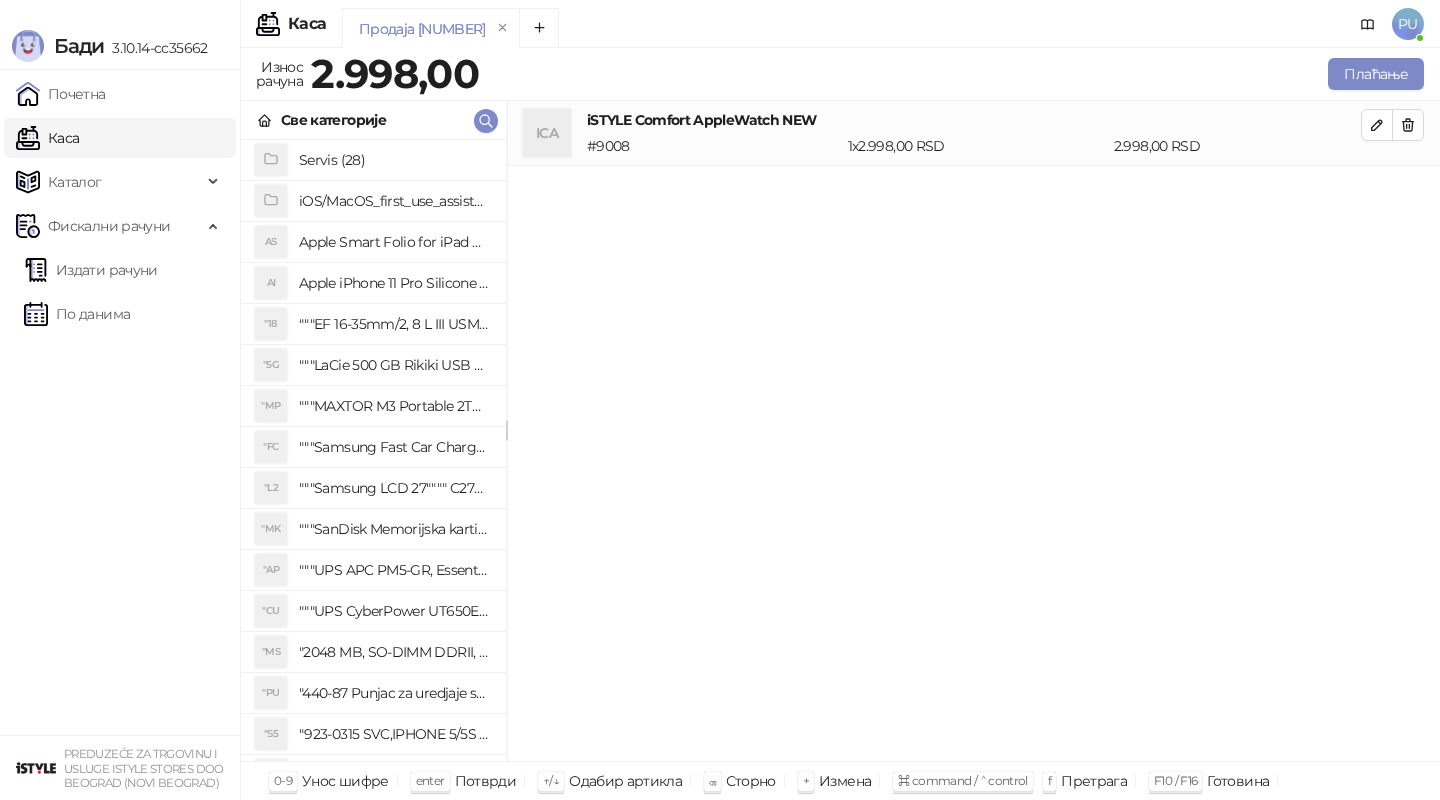 click on "Све категорије" at bounding box center [373, 120] 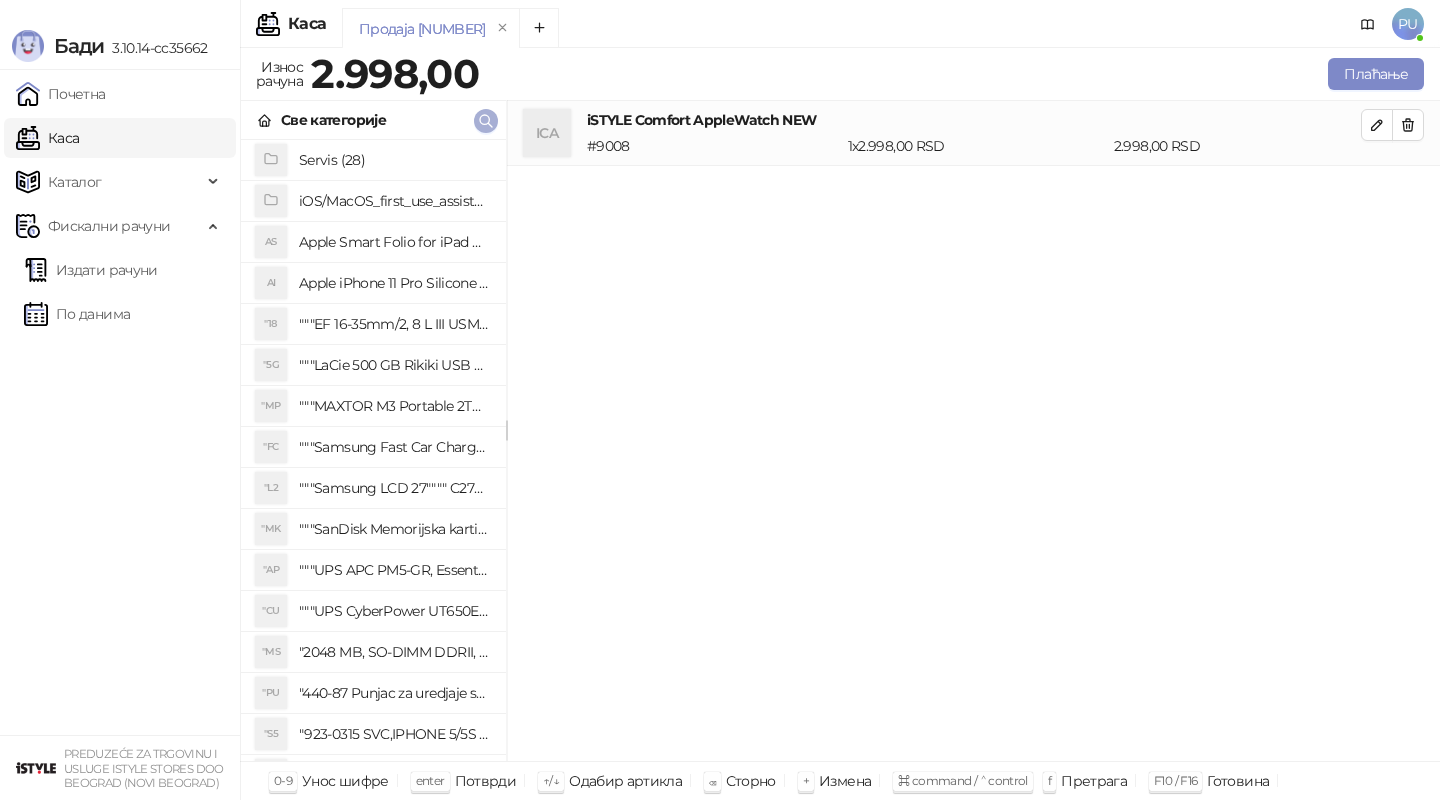 click at bounding box center [486, 121] 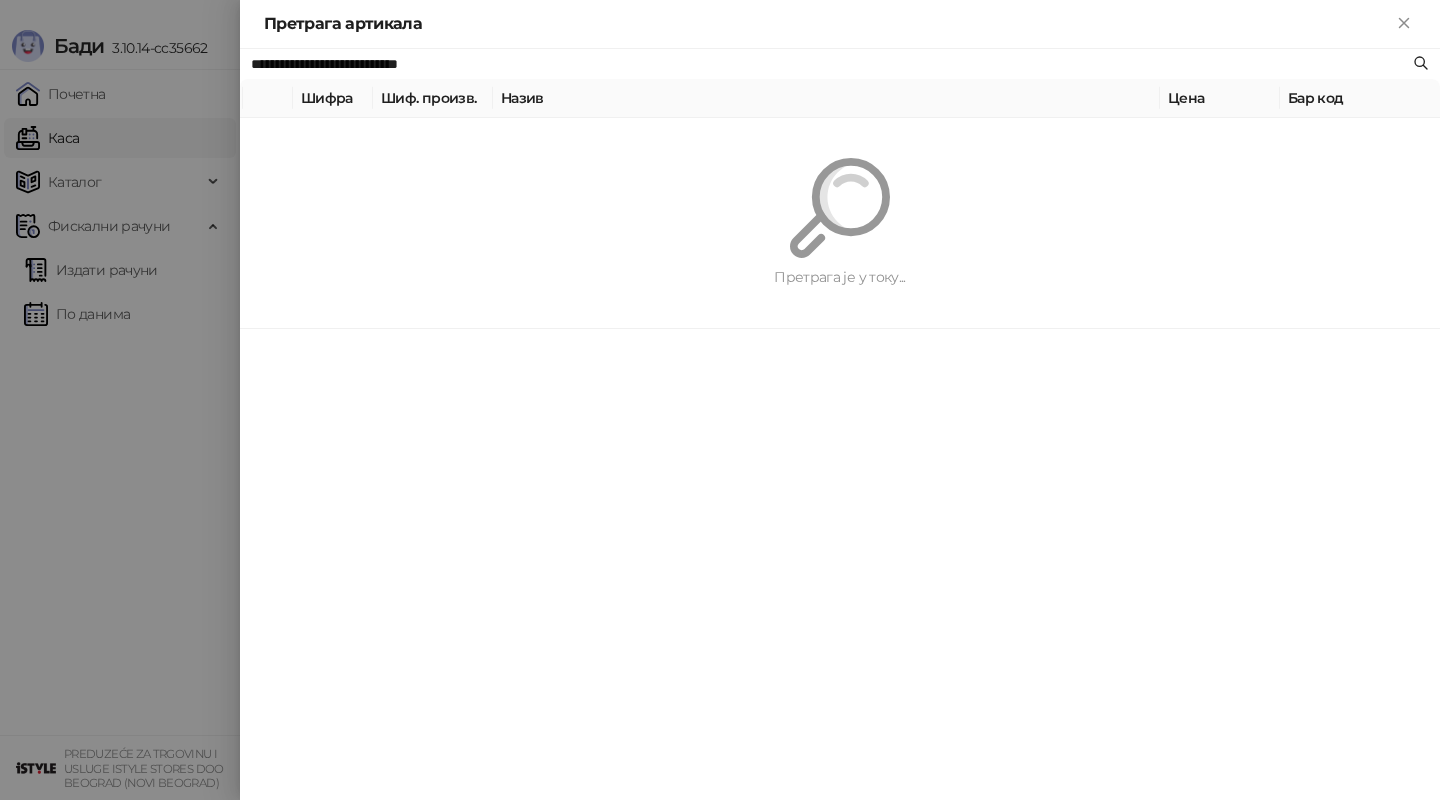 paste 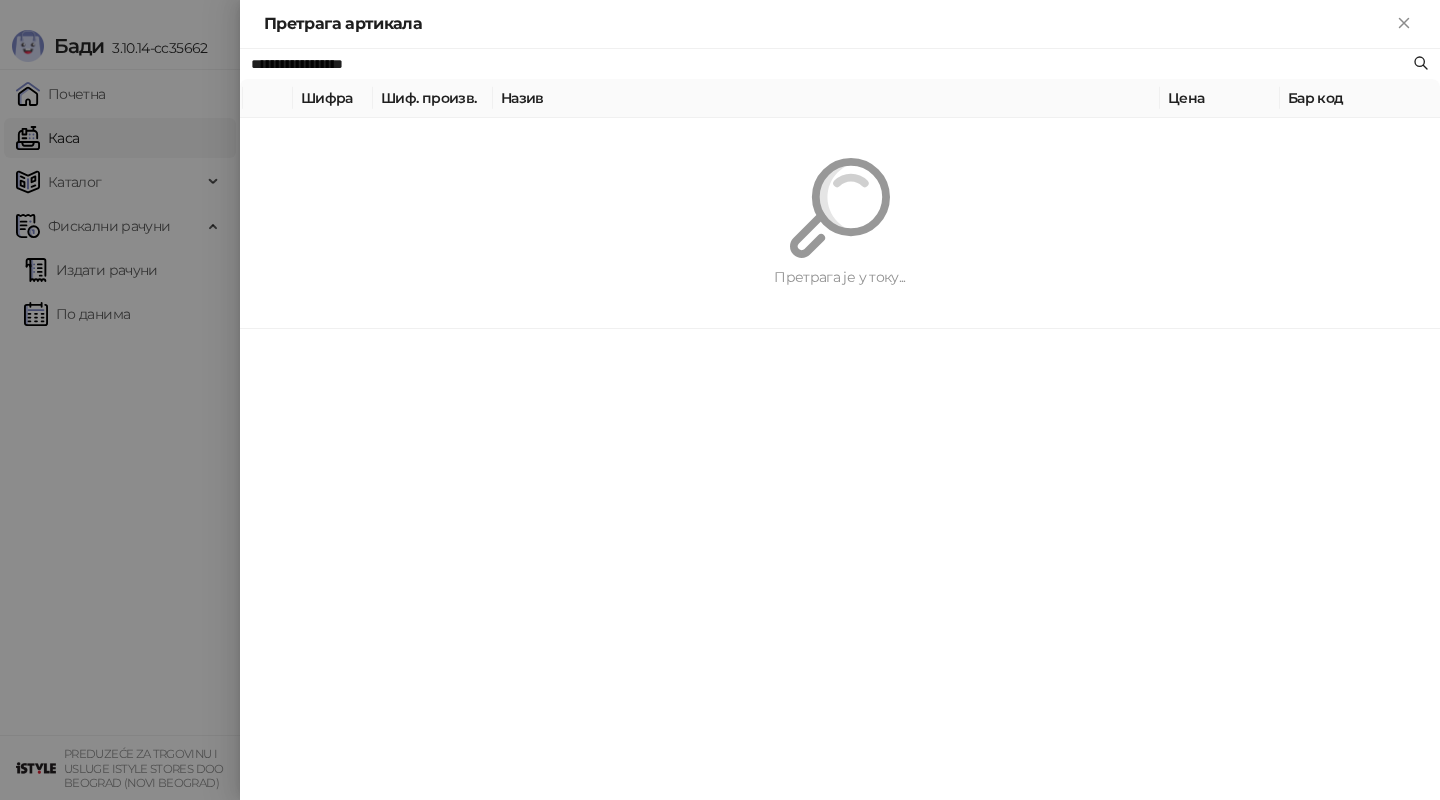 type on "**********" 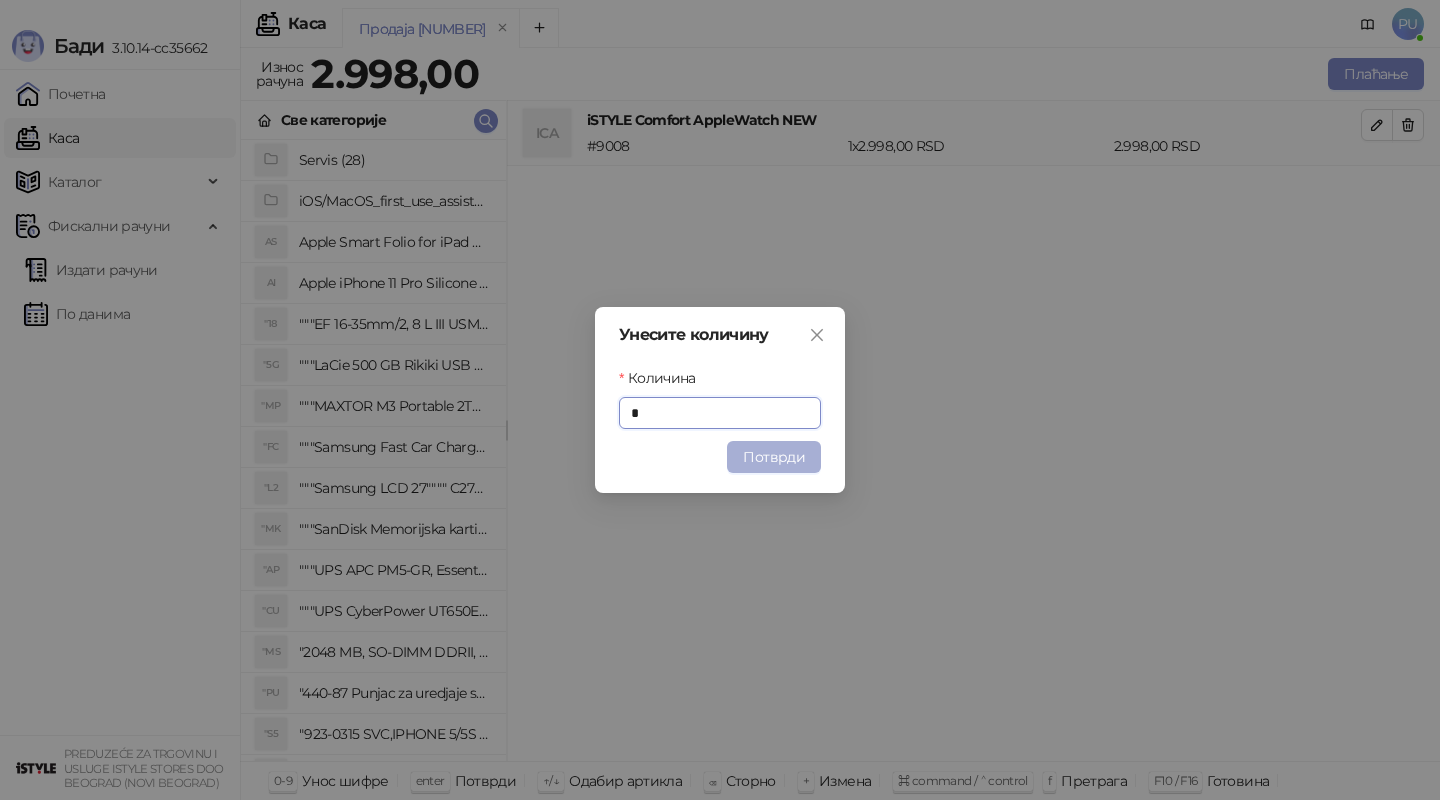 click on "Потврди" at bounding box center [774, 457] 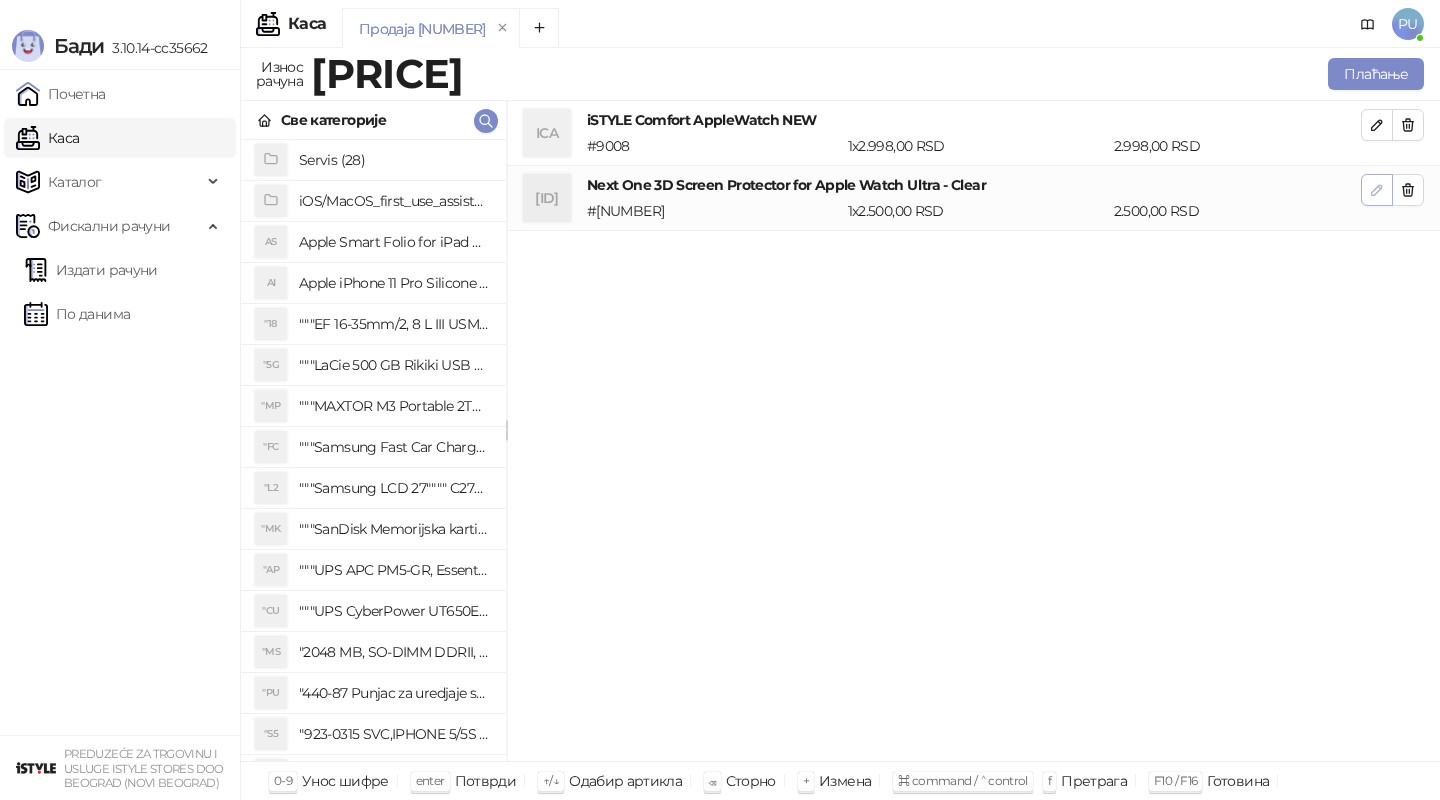 click 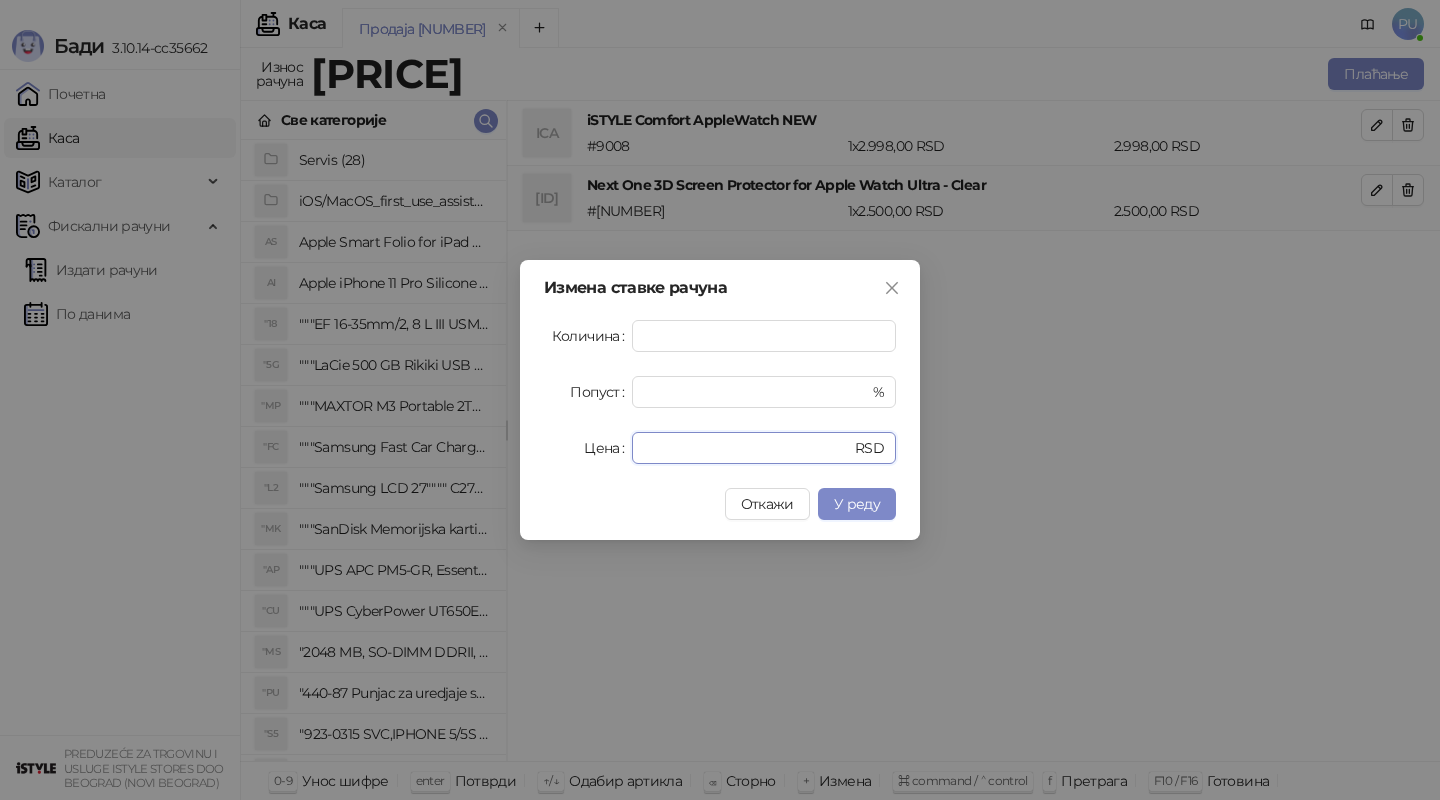 drag, startPoint x: 763, startPoint y: 439, endPoint x: 539, endPoint y: 428, distance: 224.26993 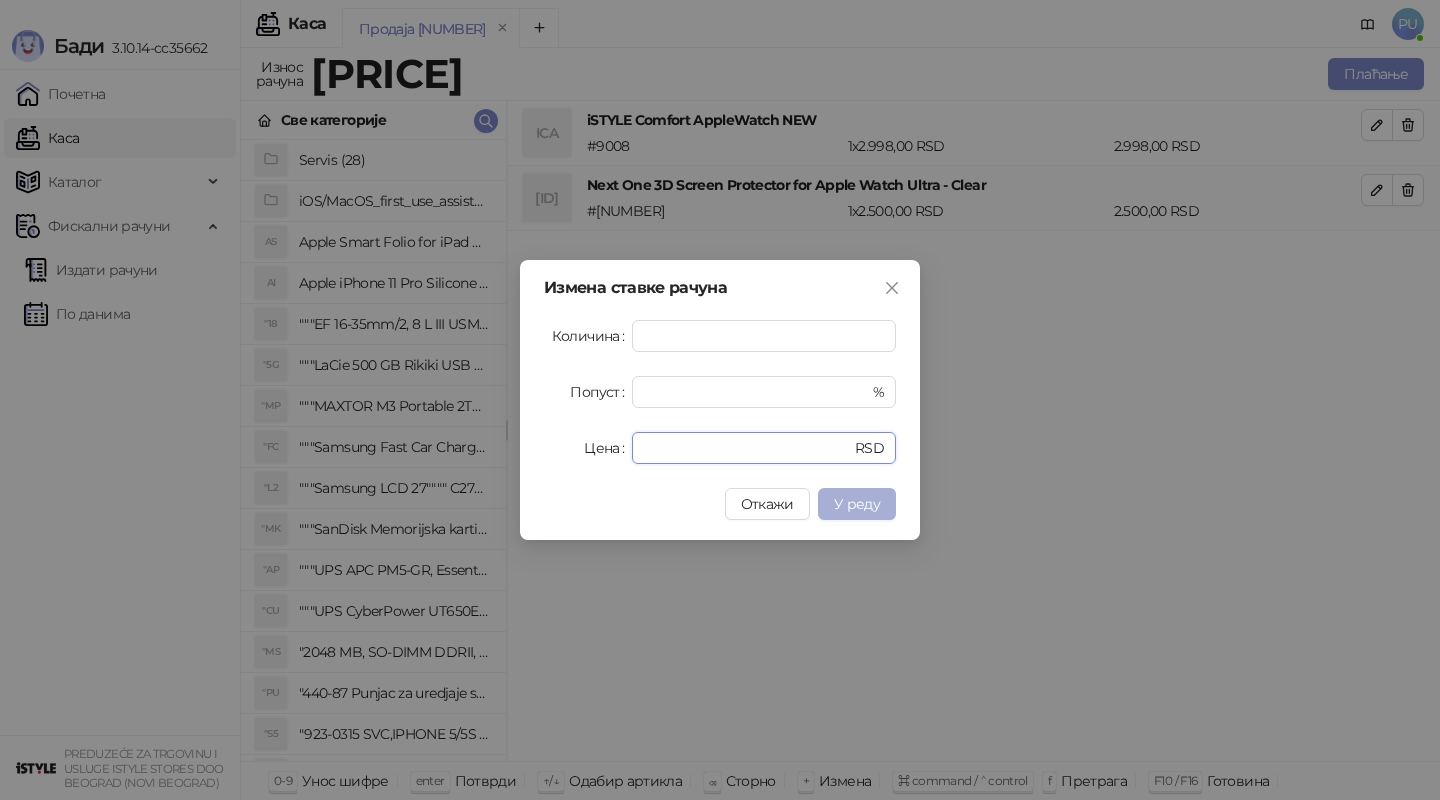 type on "*" 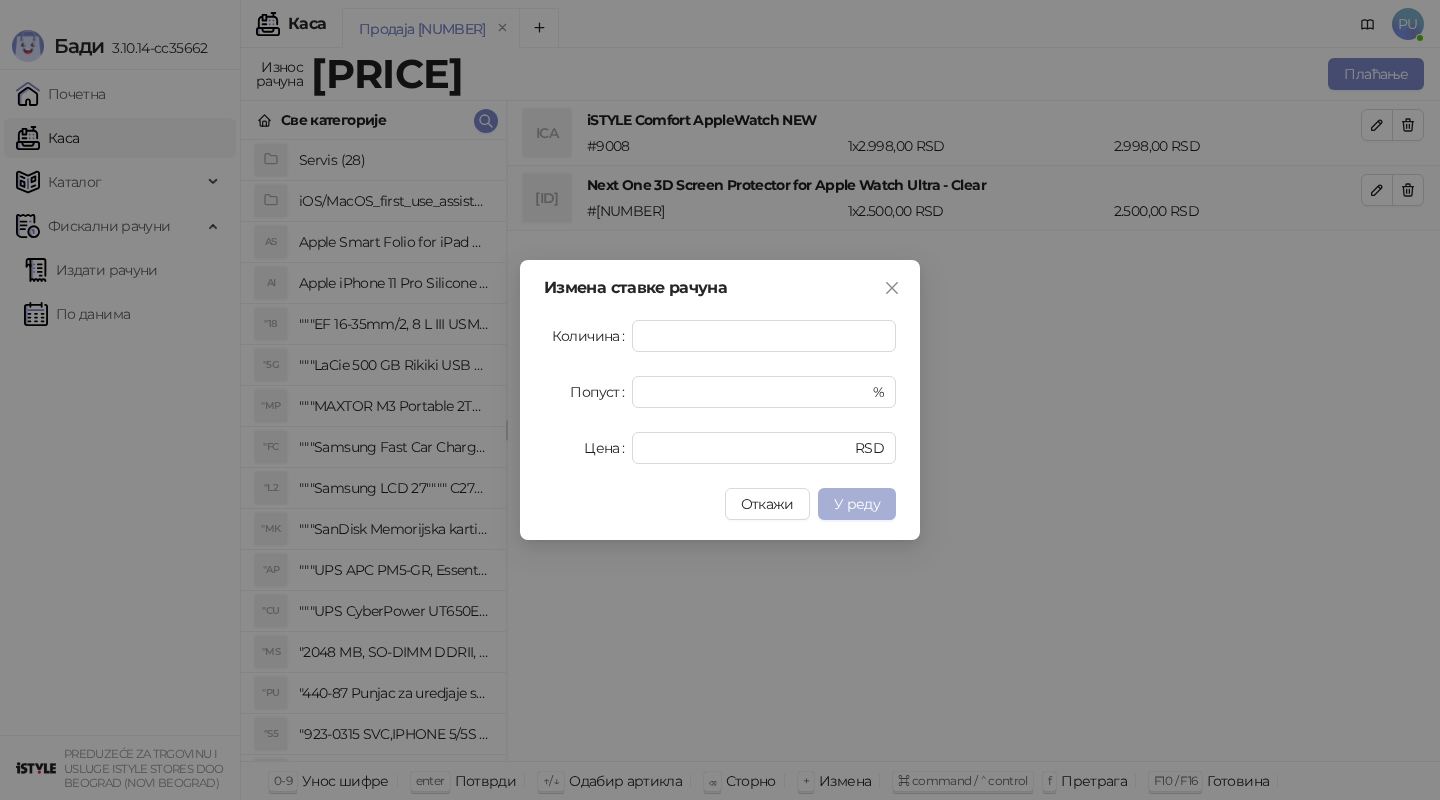 click on "У реду" at bounding box center (857, 504) 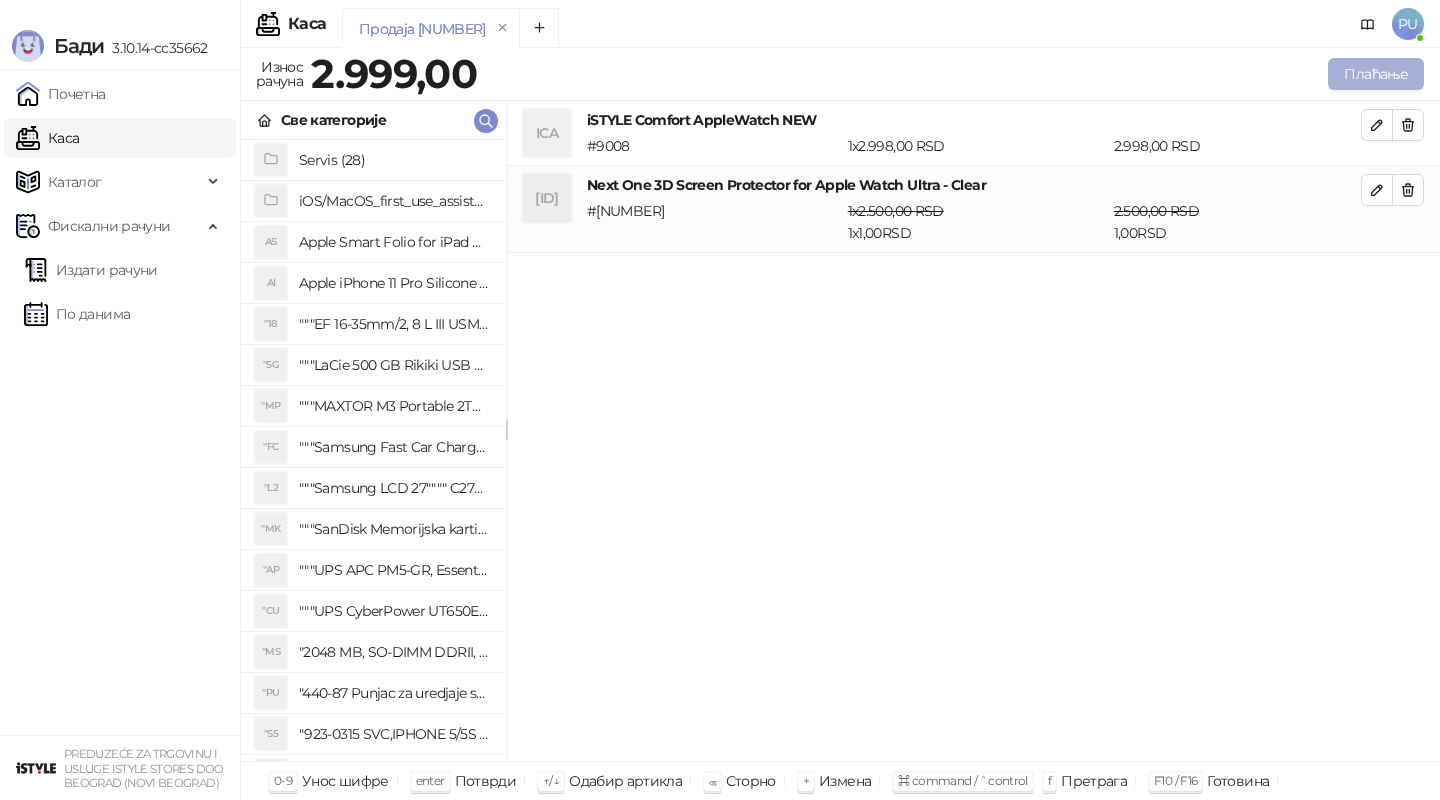 click on "Плаћање" at bounding box center [1376, 74] 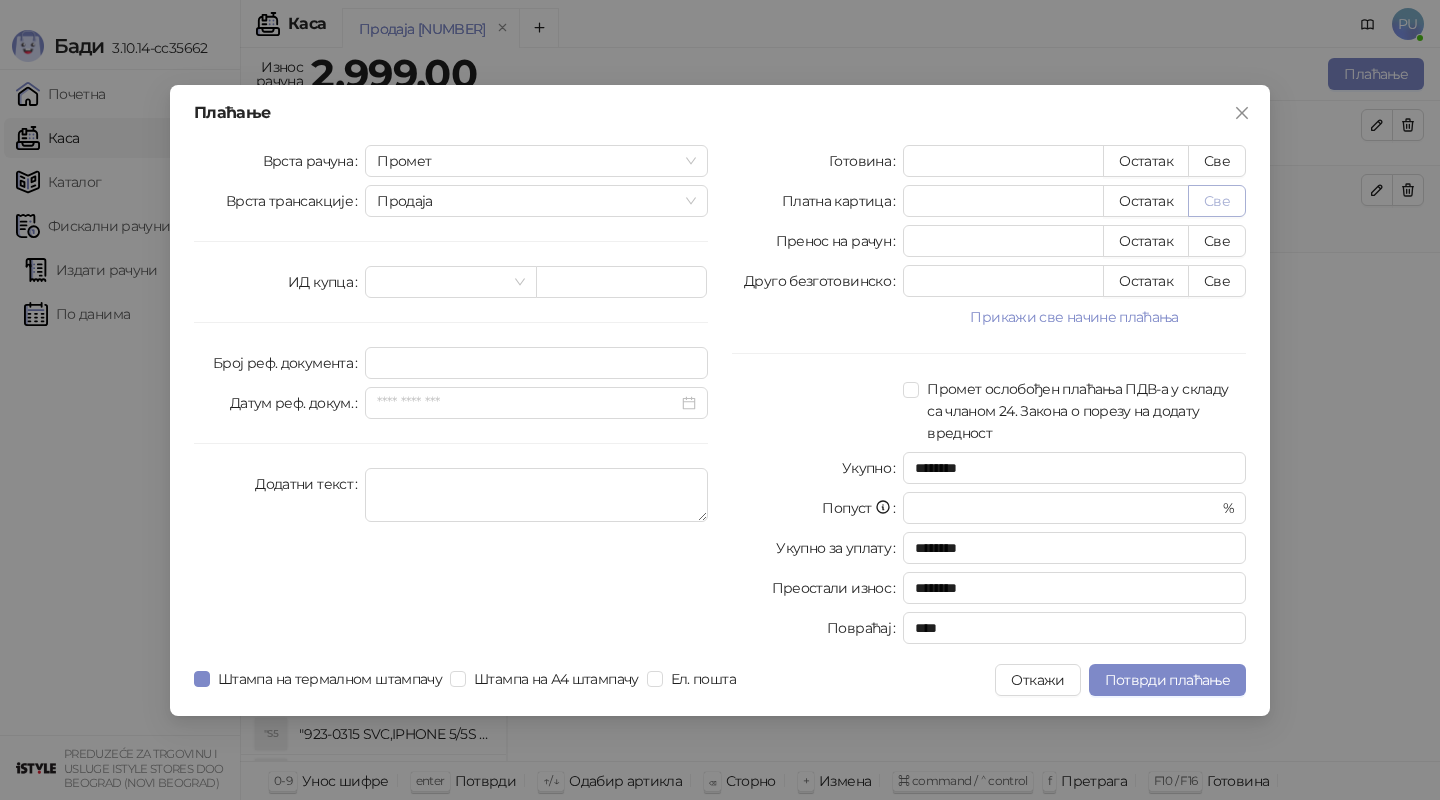 click on "Све" at bounding box center (1217, 201) 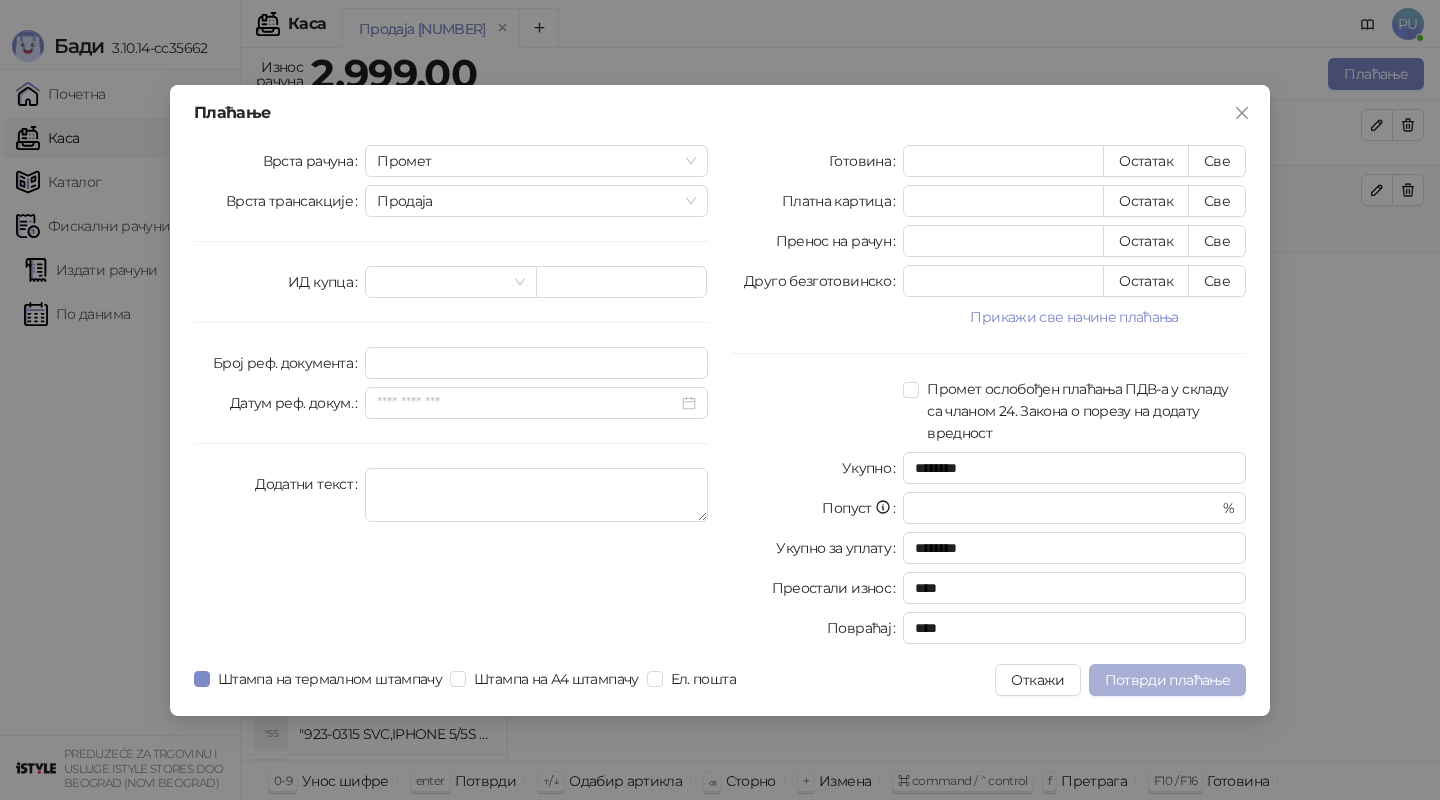 click on "Потврди плаћање" at bounding box center [1167, 680] 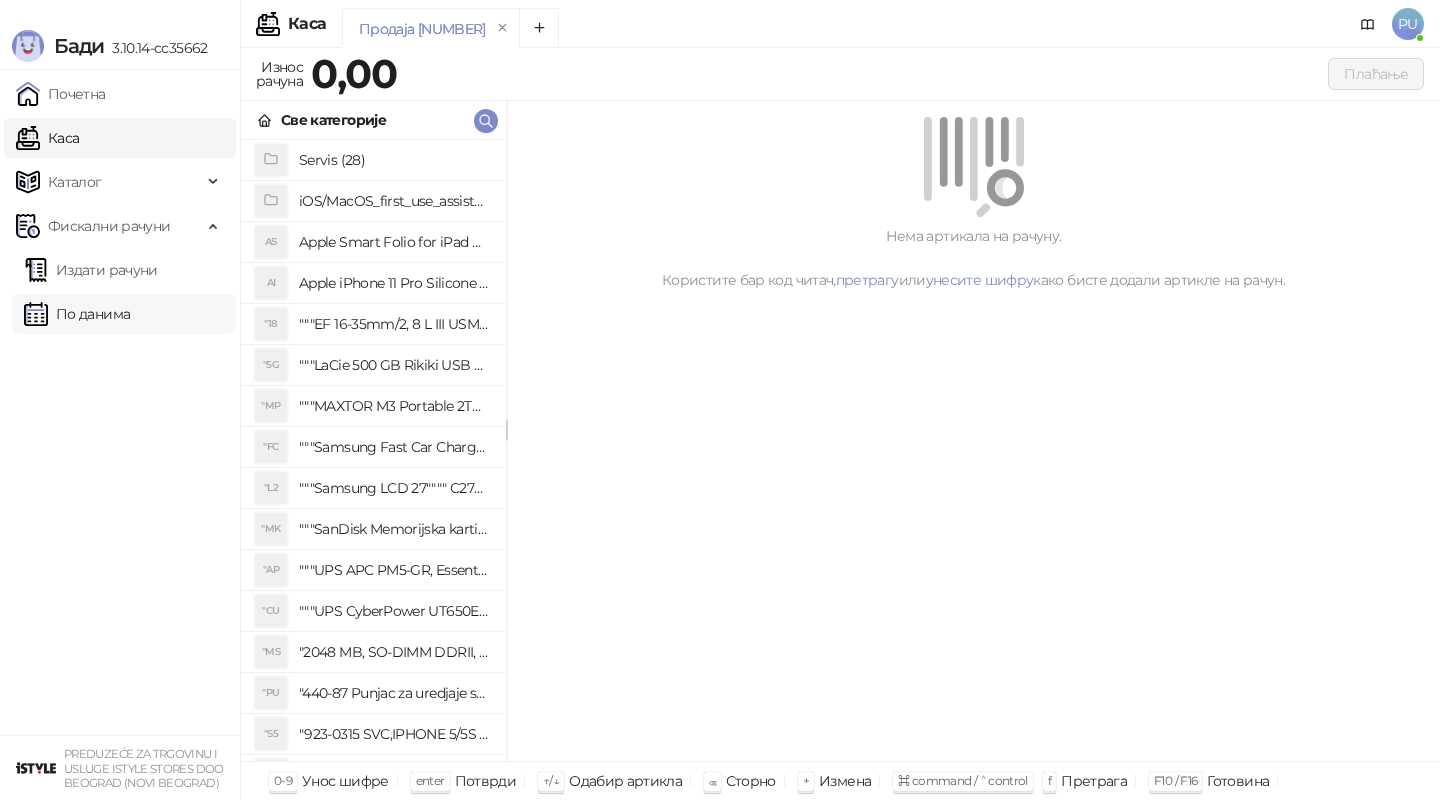 click on "По данима" at bounding box center [77, 314] 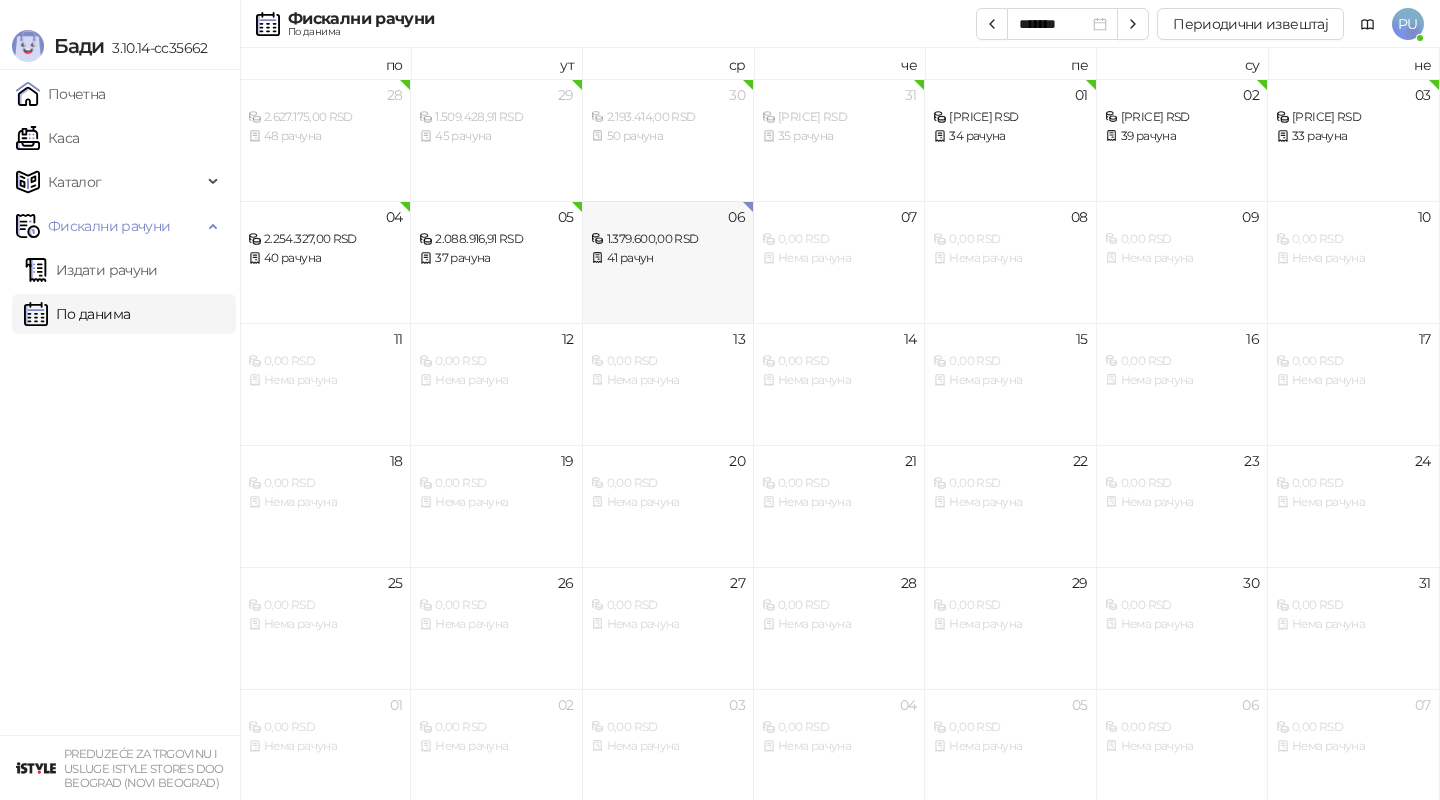 click on "41 рачун" at bounding box center [668, 258] 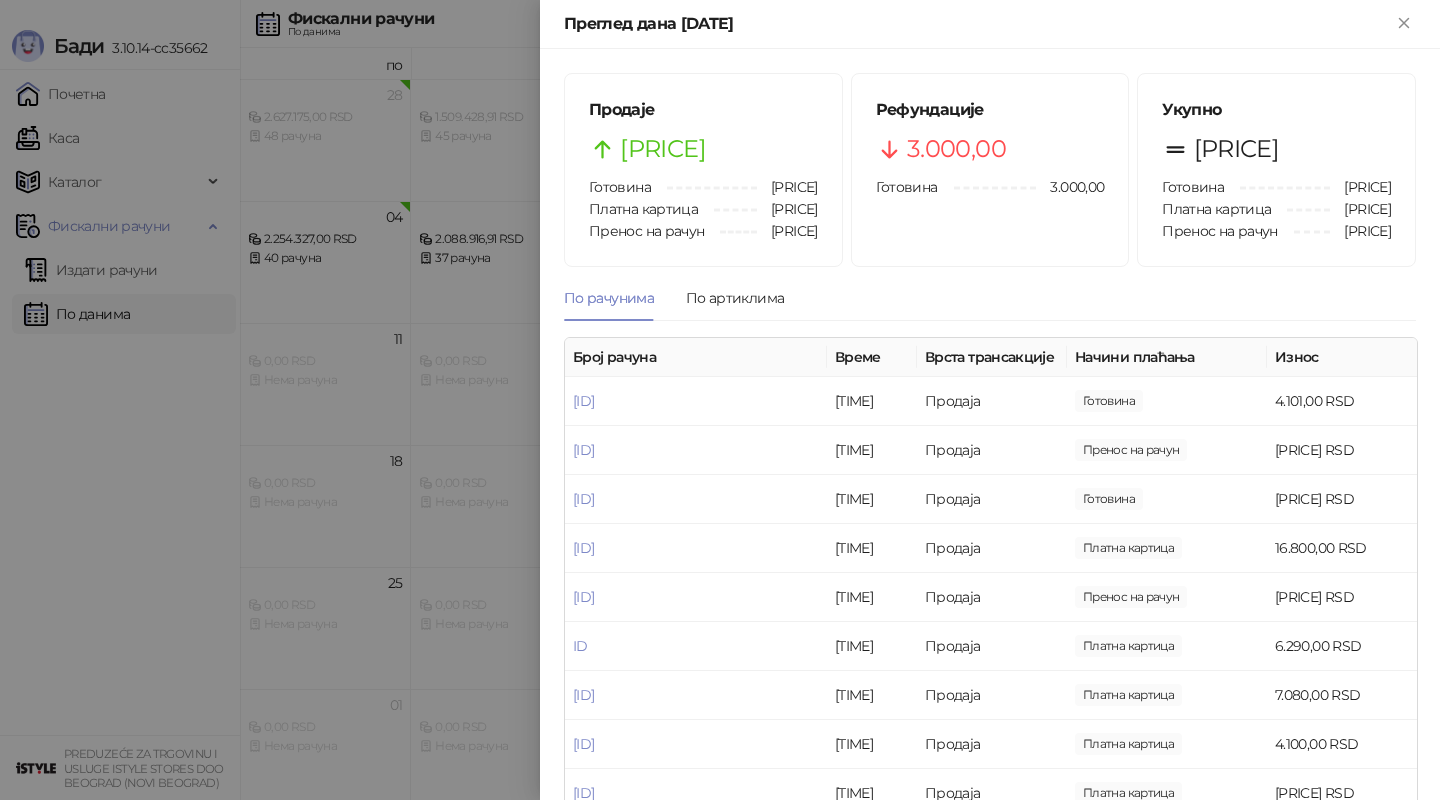 click at bounding box center [720, 400] 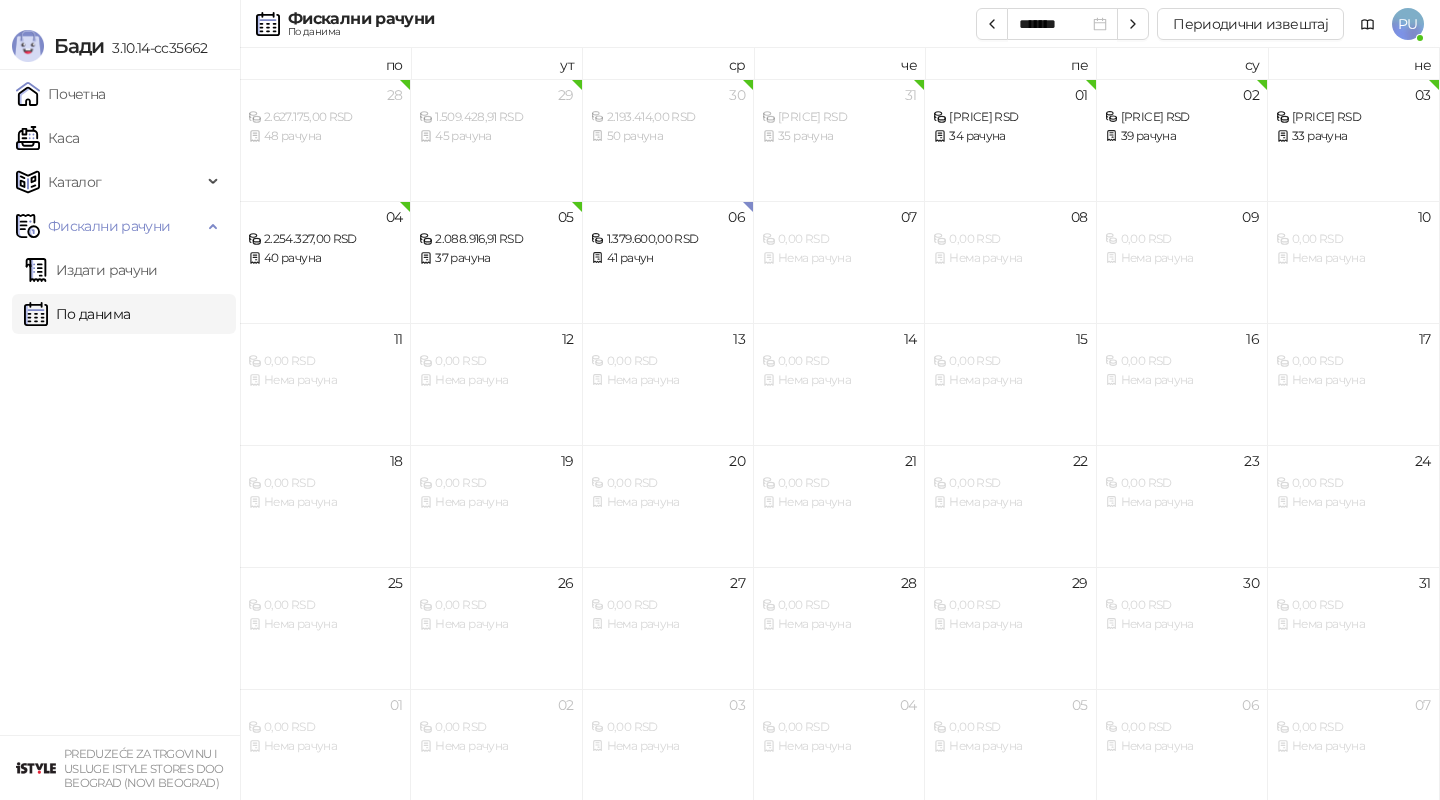 click on "По данима" at bounding box center [77, 314] 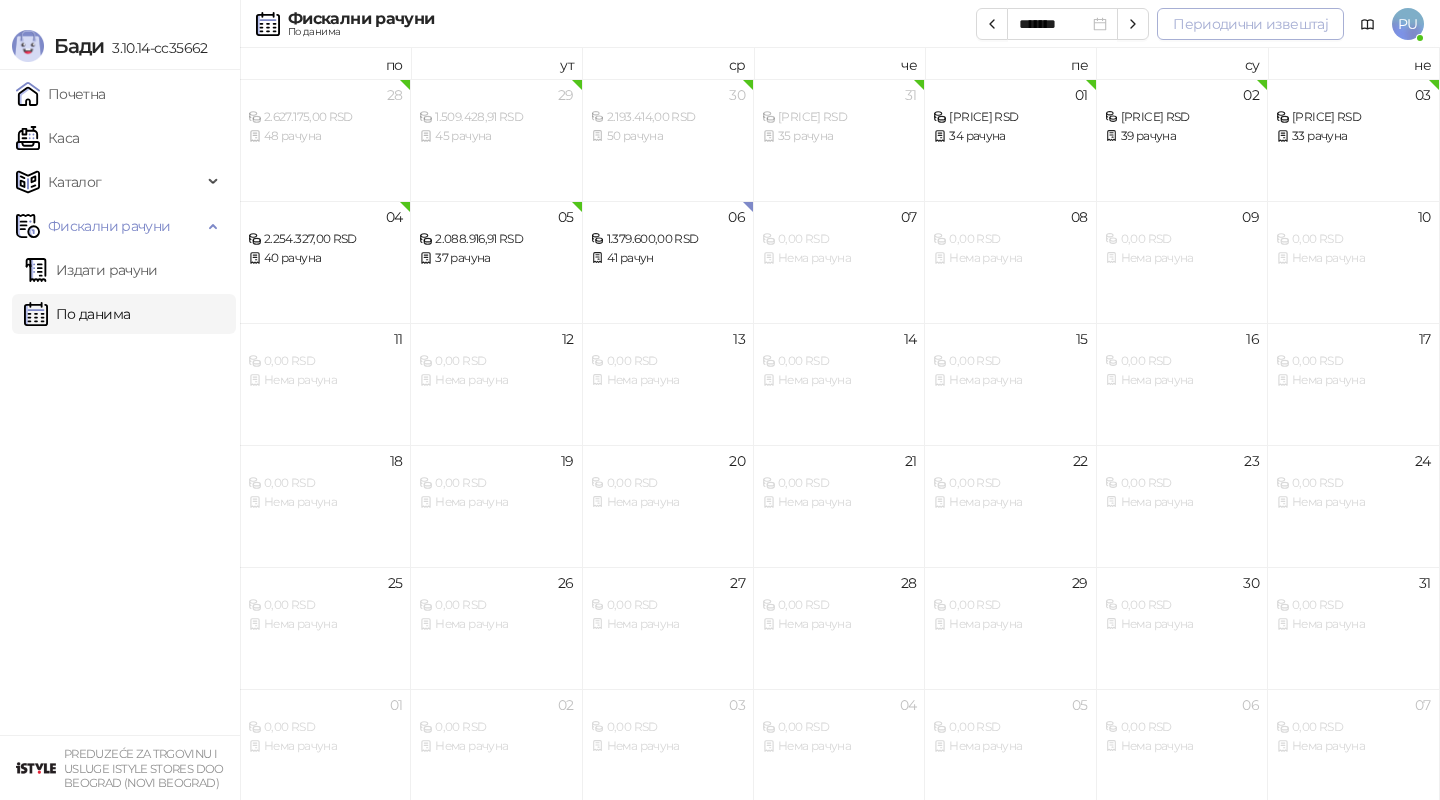 click on "Периодични извештај" at bounding box center [1250, 24] 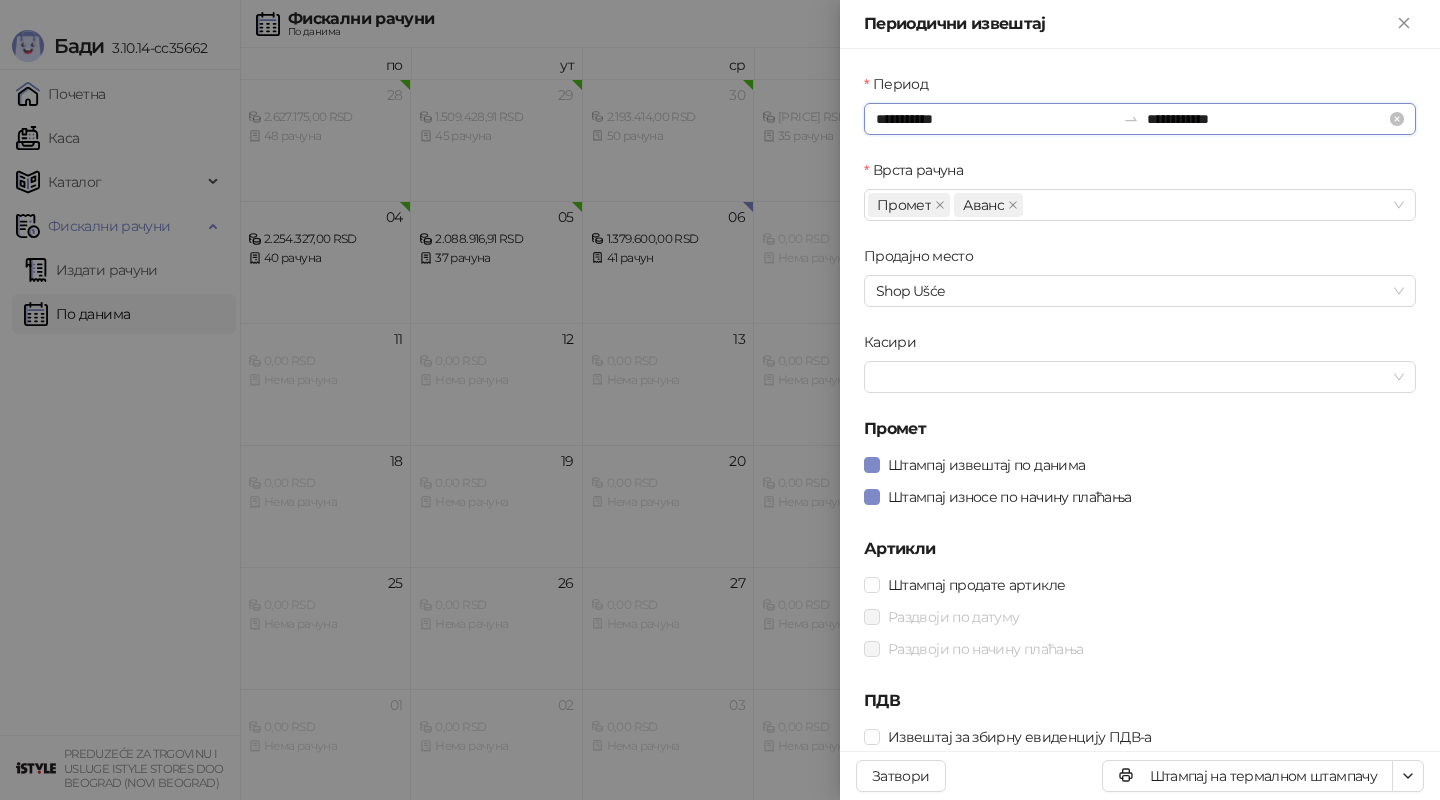 click on "**********" at bounding box center [995, 119] 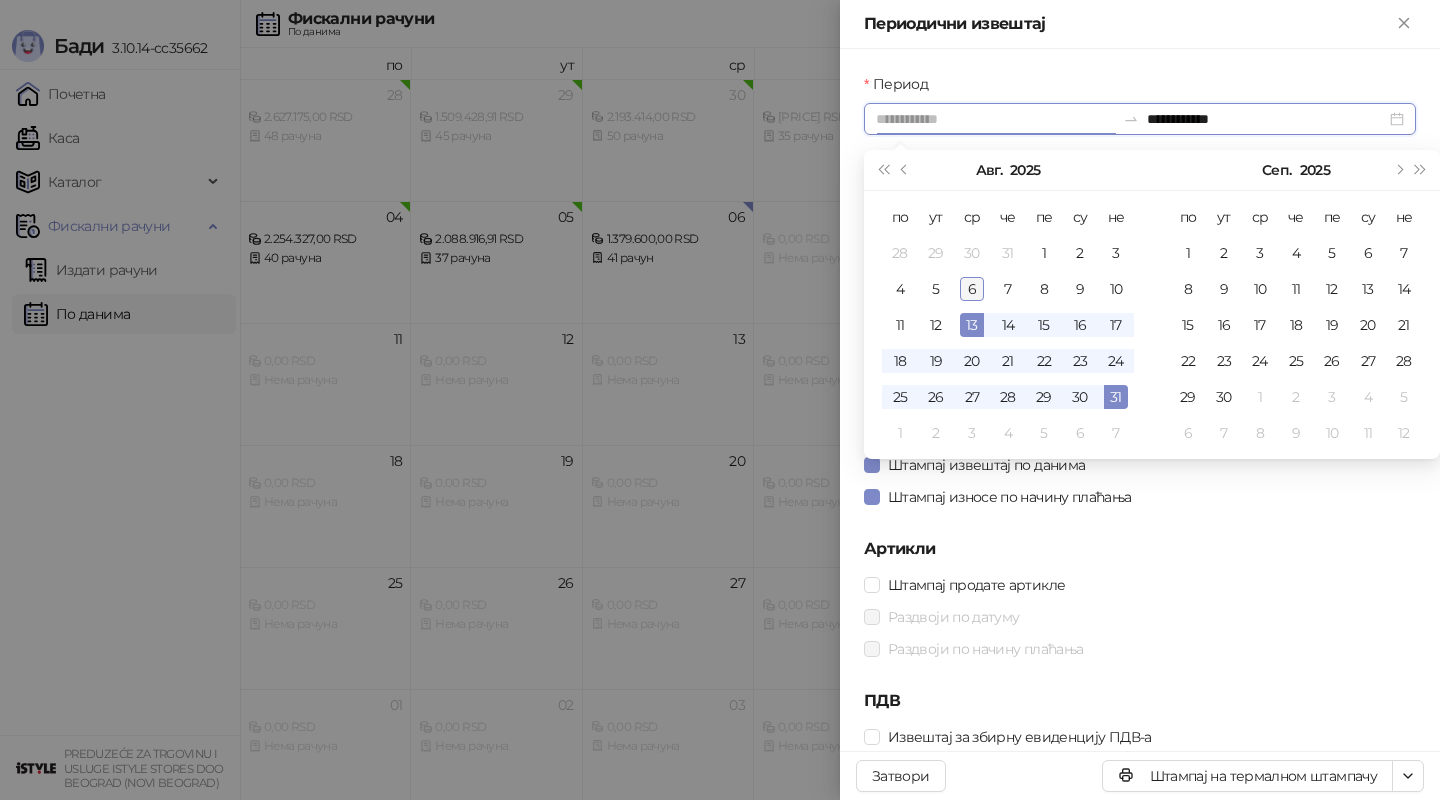 type on "**********" 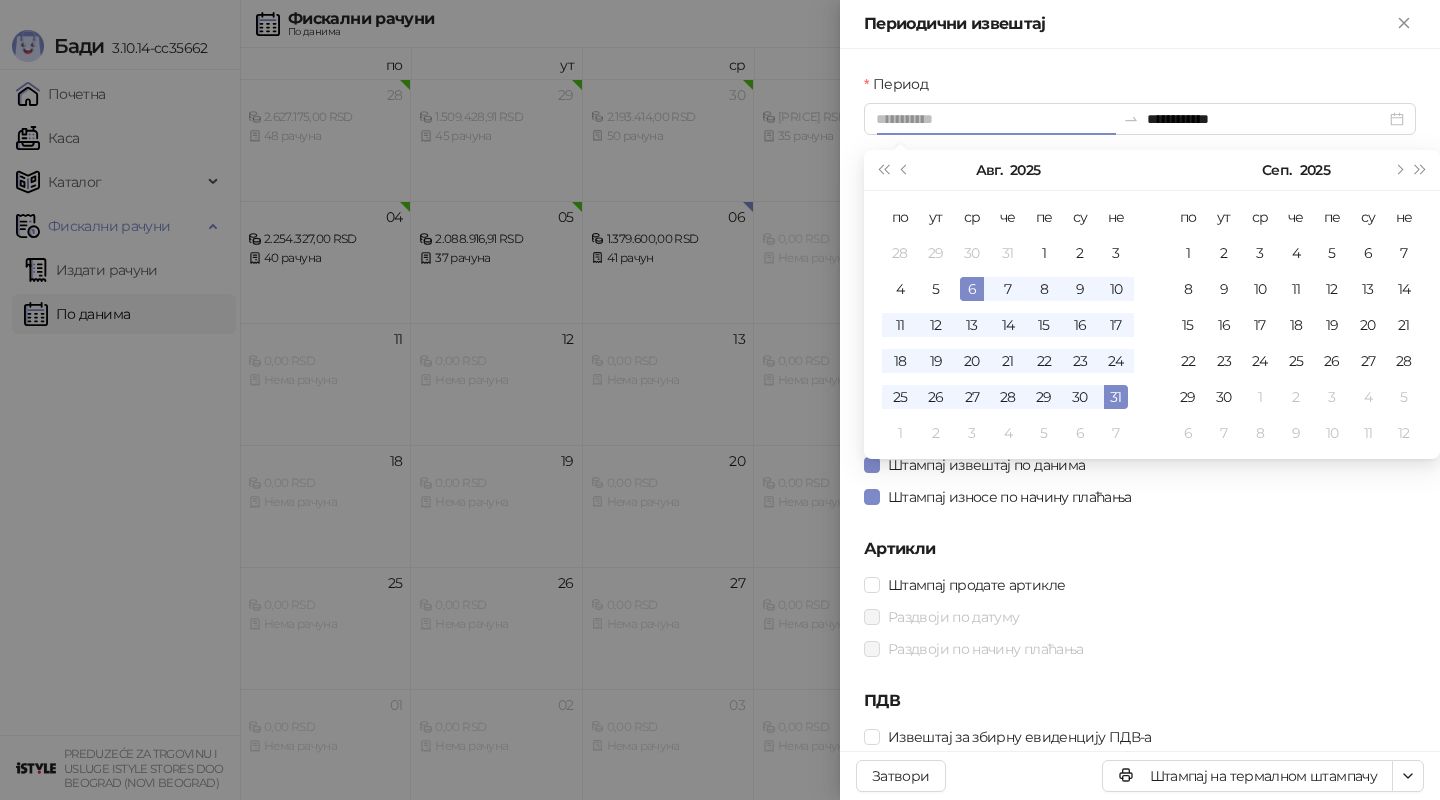 click on "6" at bounding box center [972, 289] 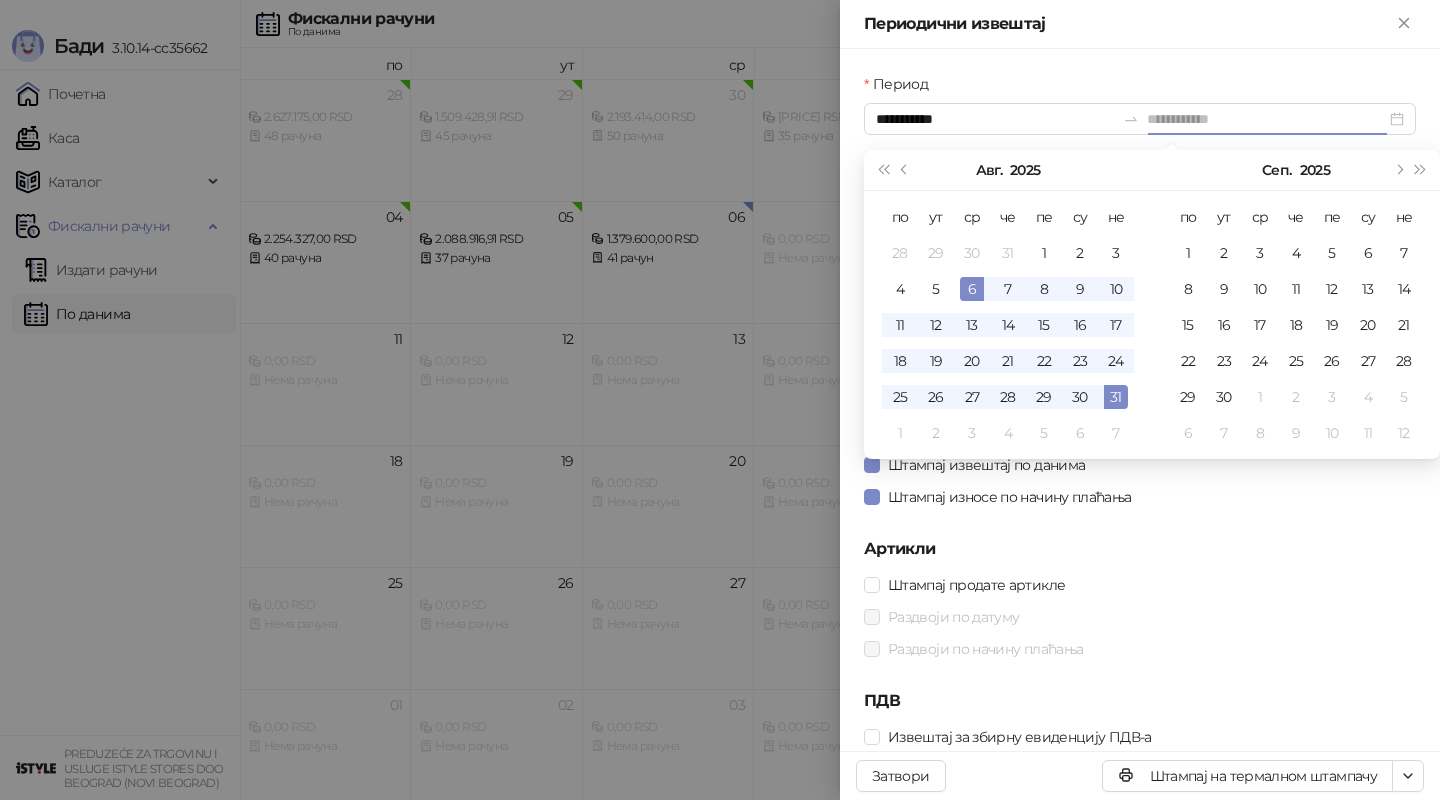 click on "6" at bounding box center [972, 289] 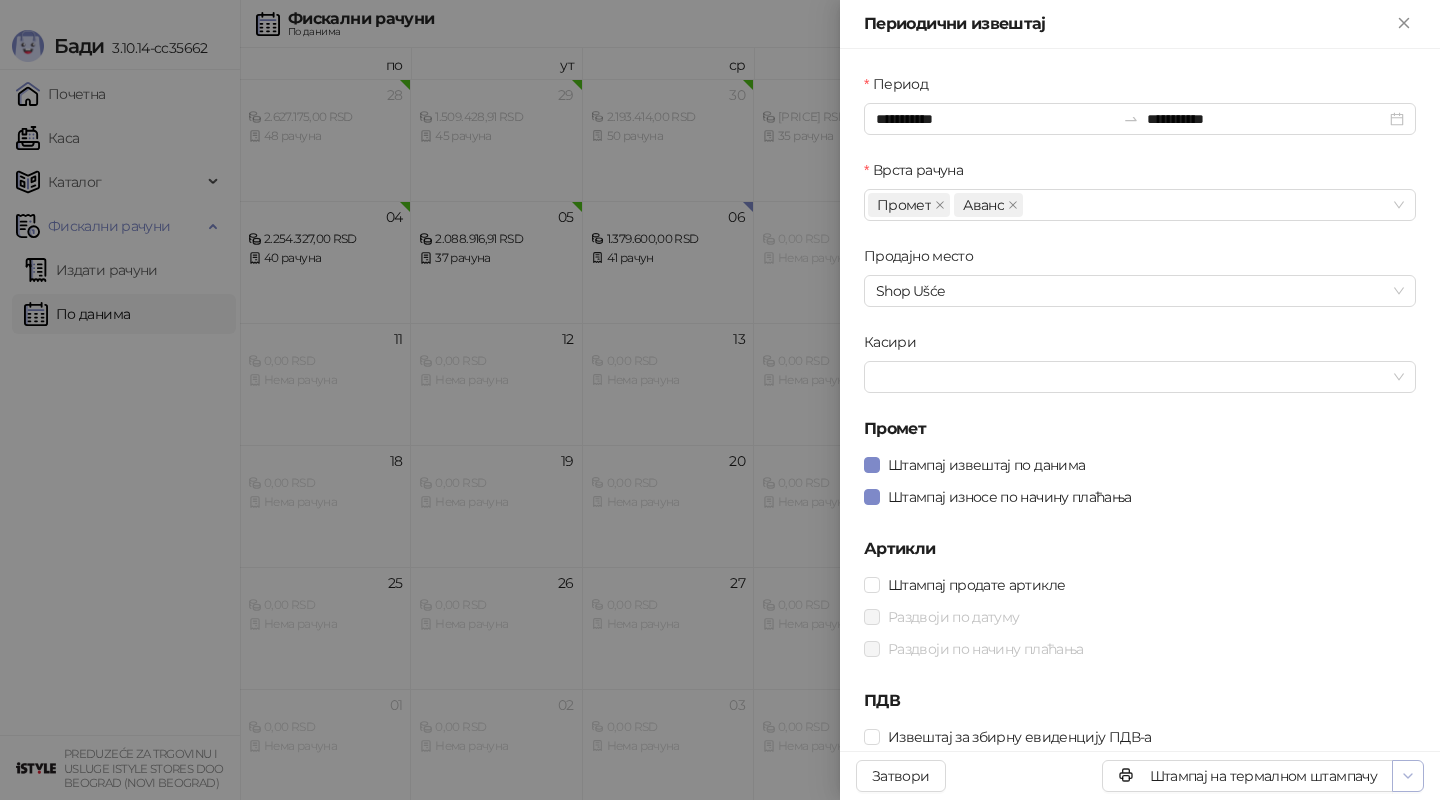 click 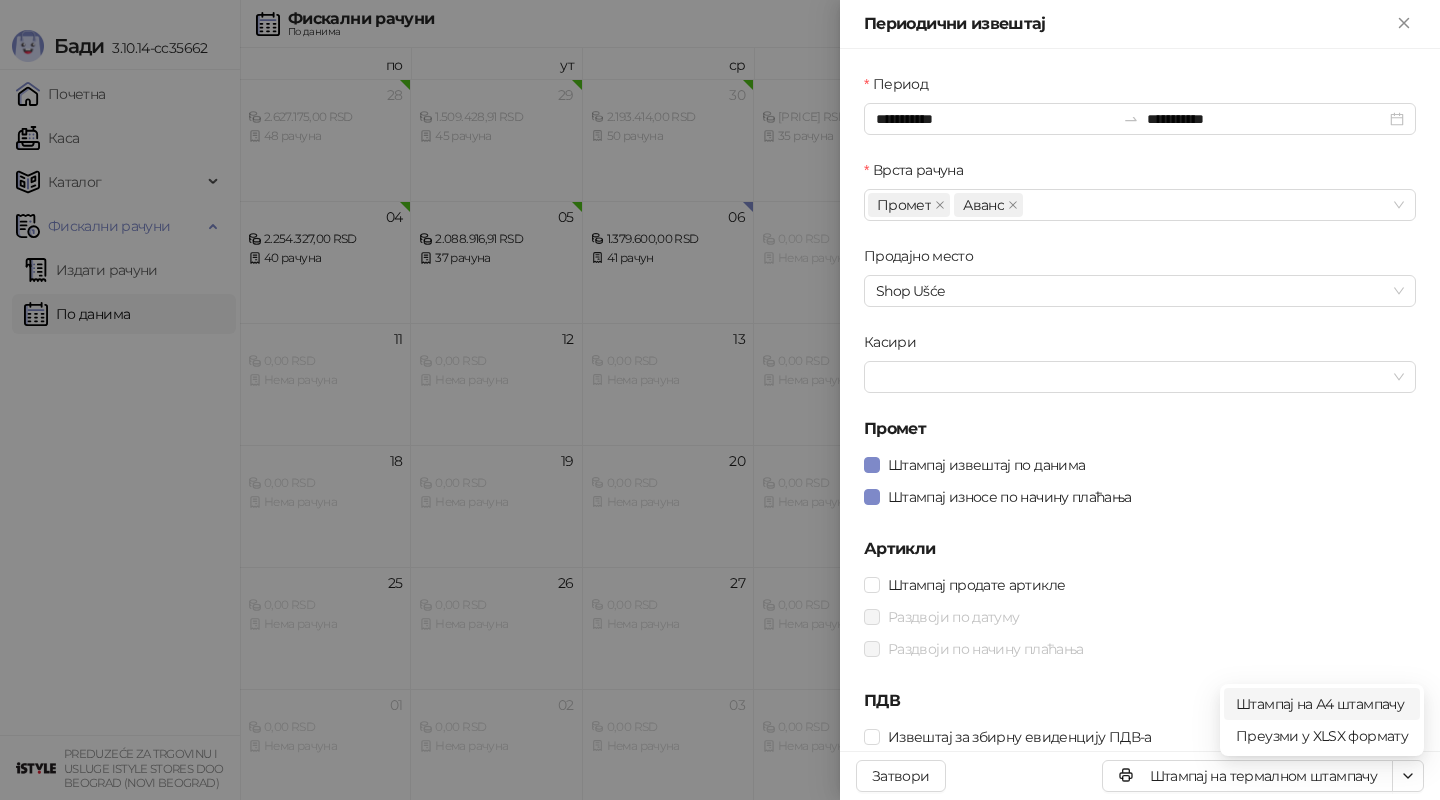 click on "Штампај на А4 штампачу" at bounding box center (1322, 704) 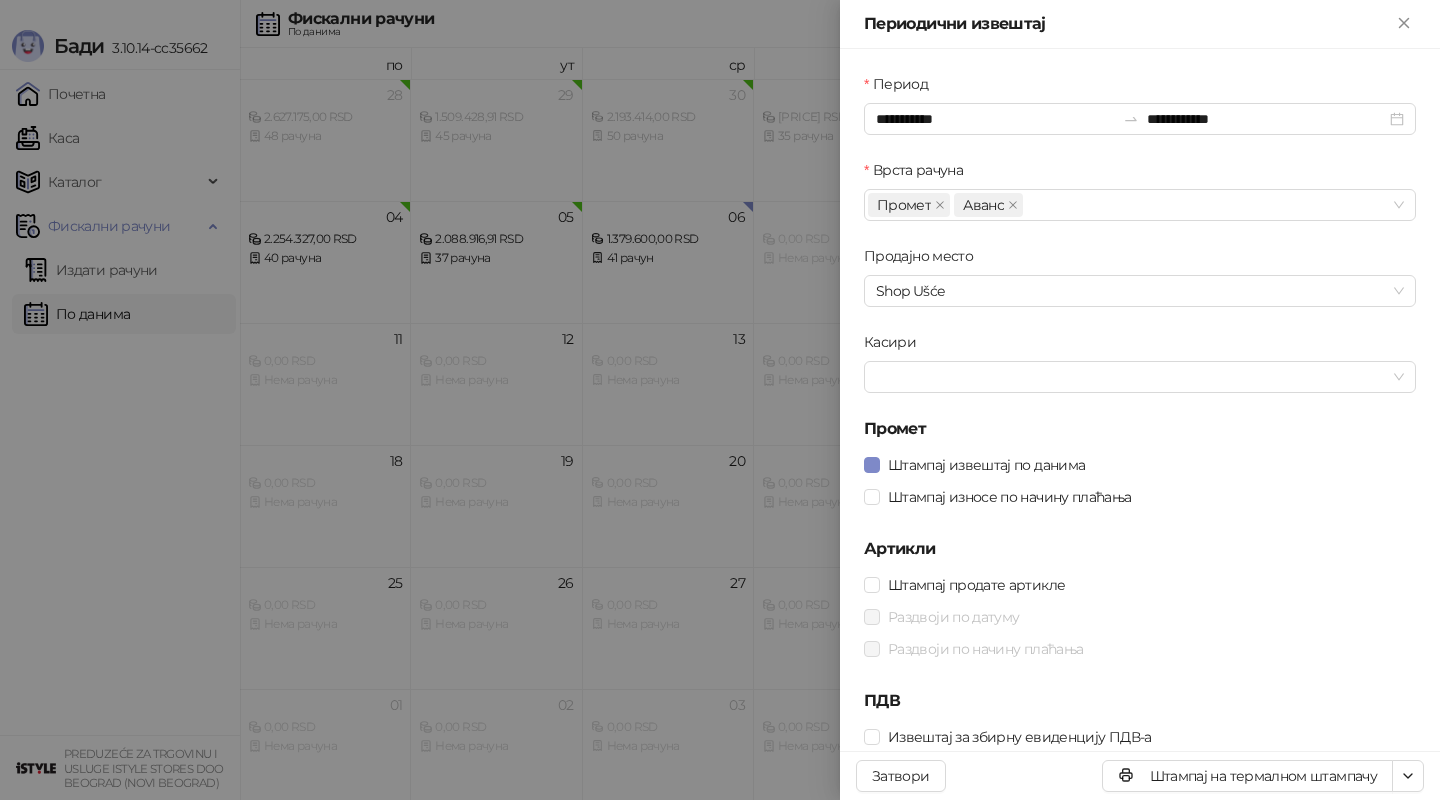click at bounding box center (720, 400) 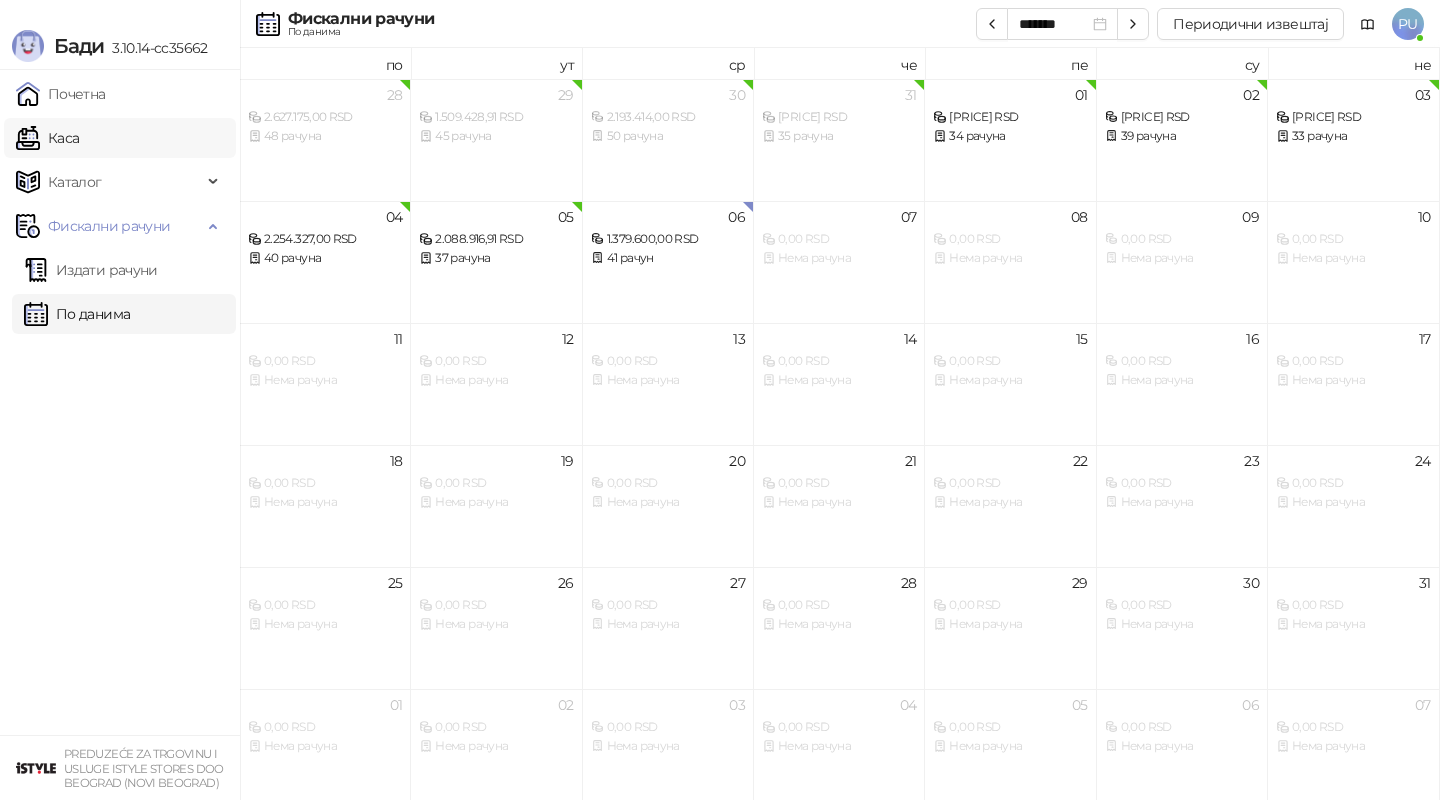 click on "Каса" at bounding box center (47, 138) 